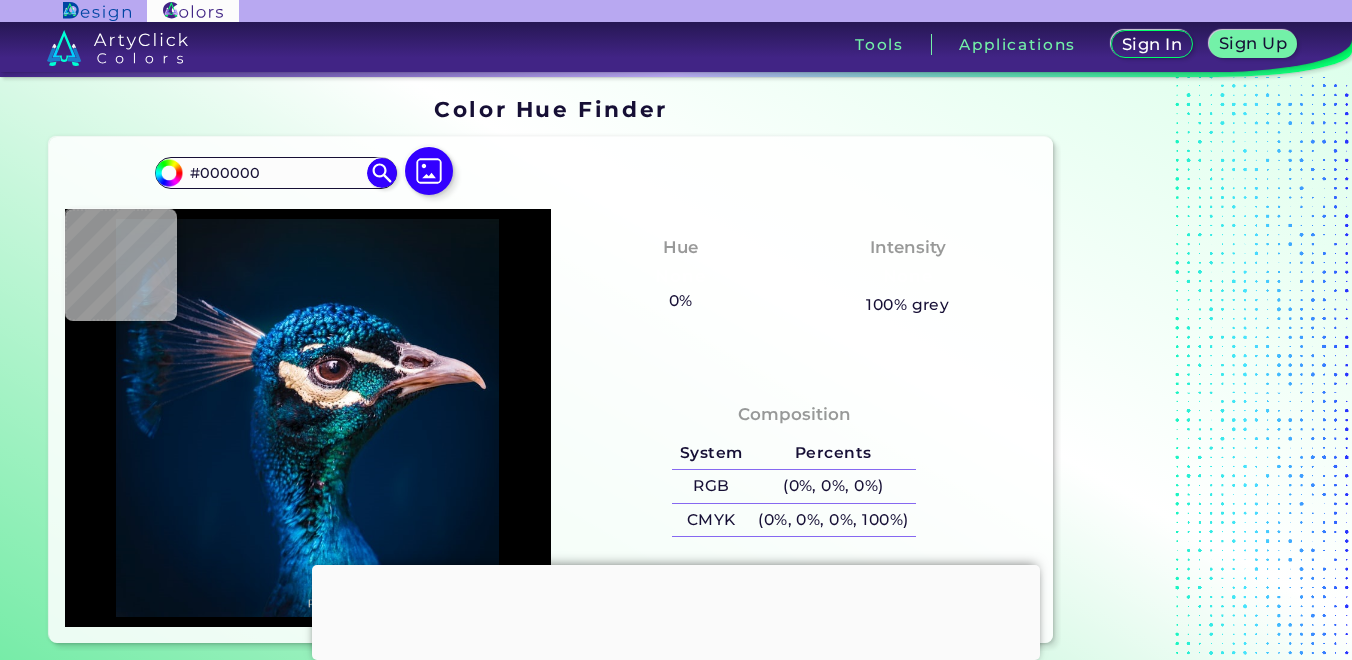 scroll, scrollTop: 0, scrollLeft: 0, axis: both 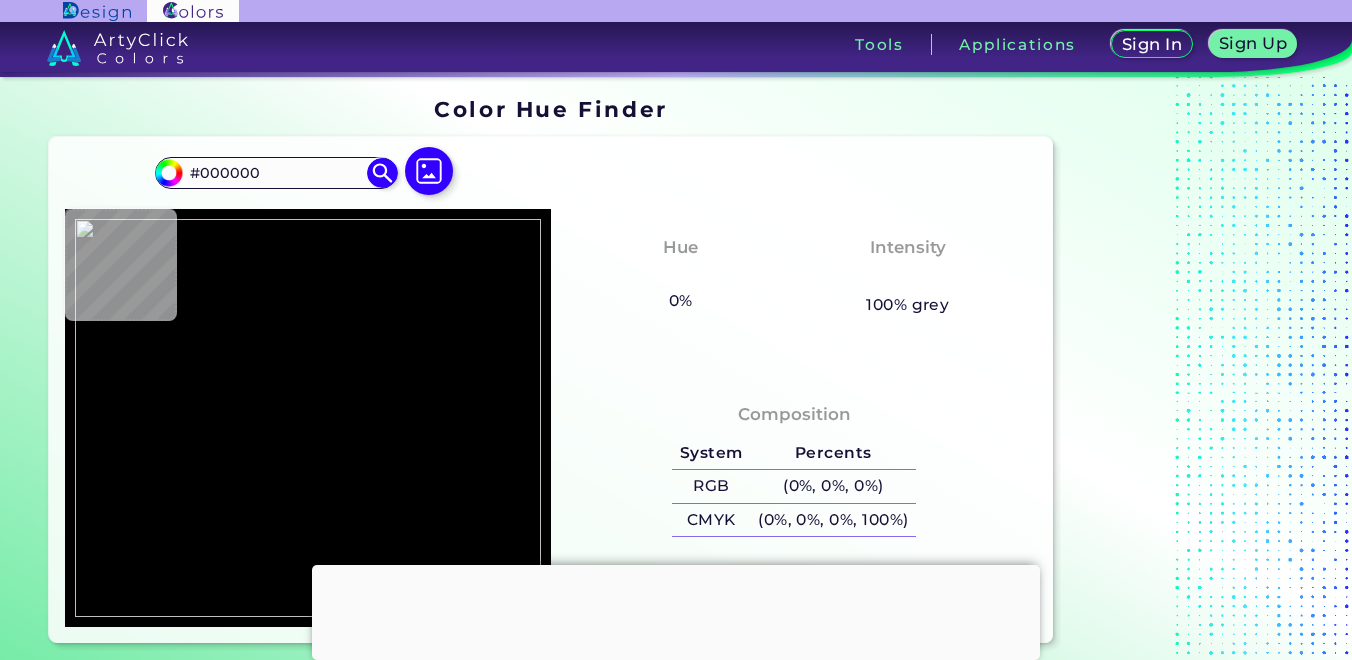 type on "#[HEX]" 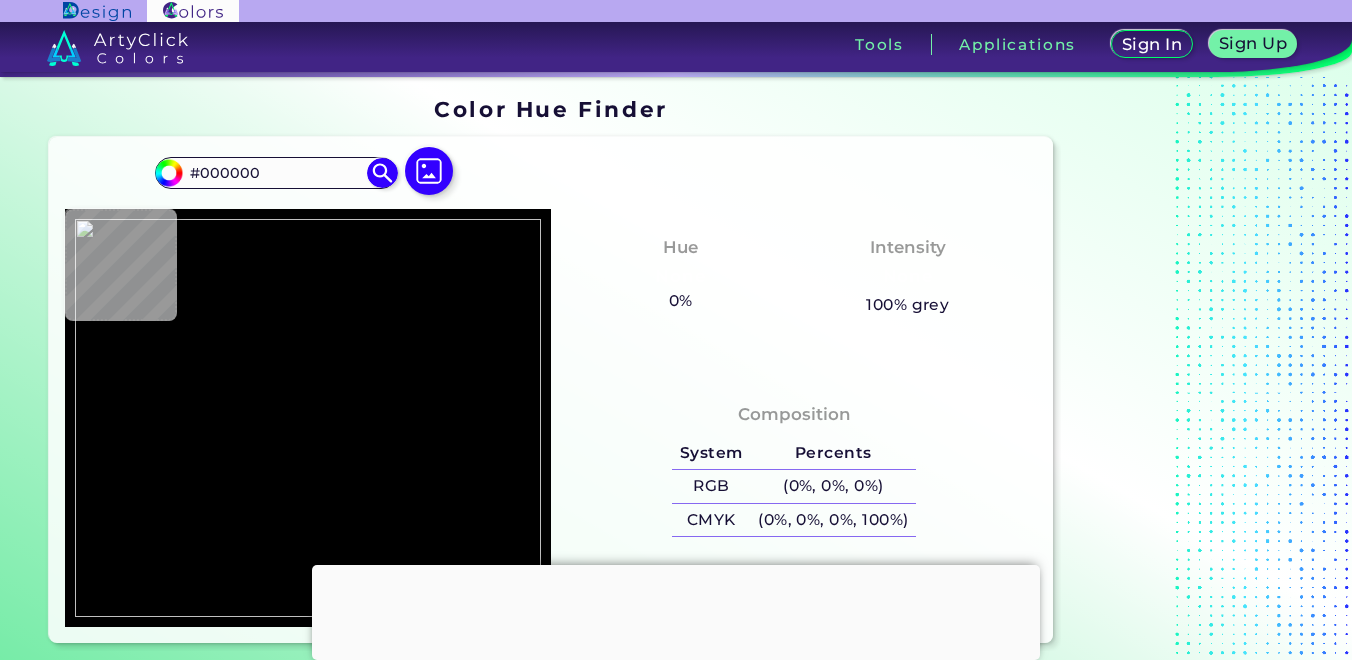 type on "#[HEX]" 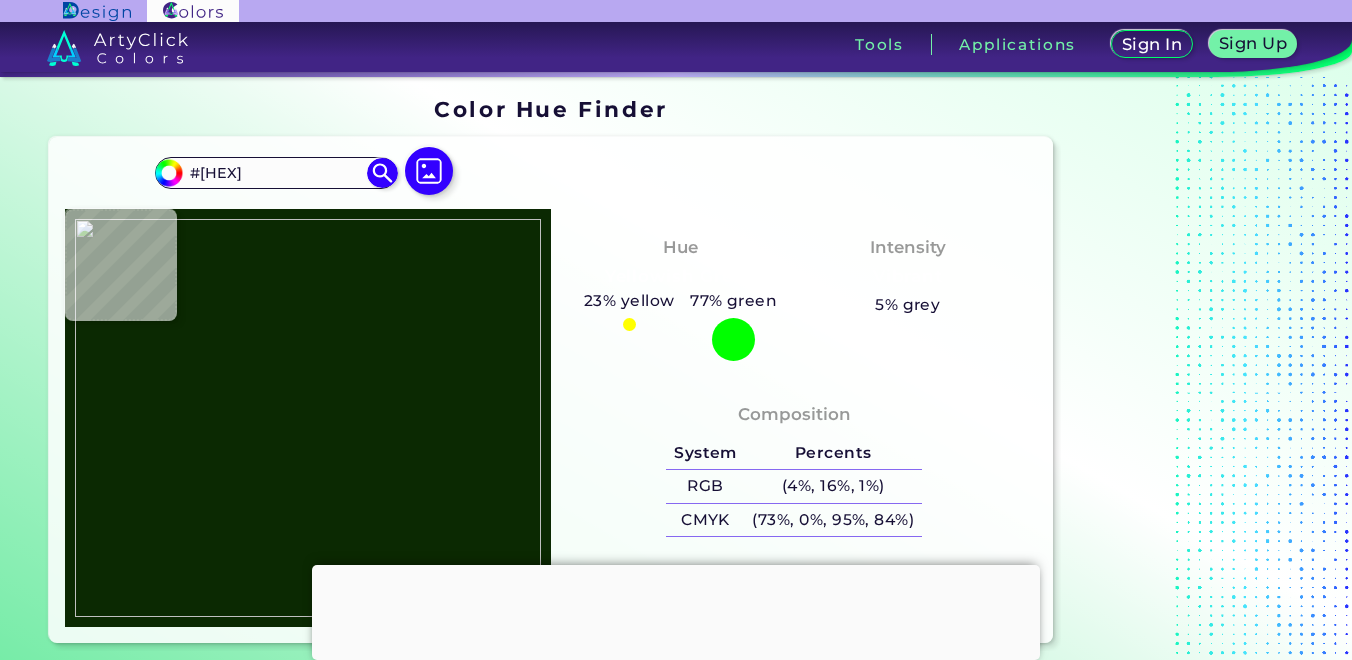 type on "#0b2902" 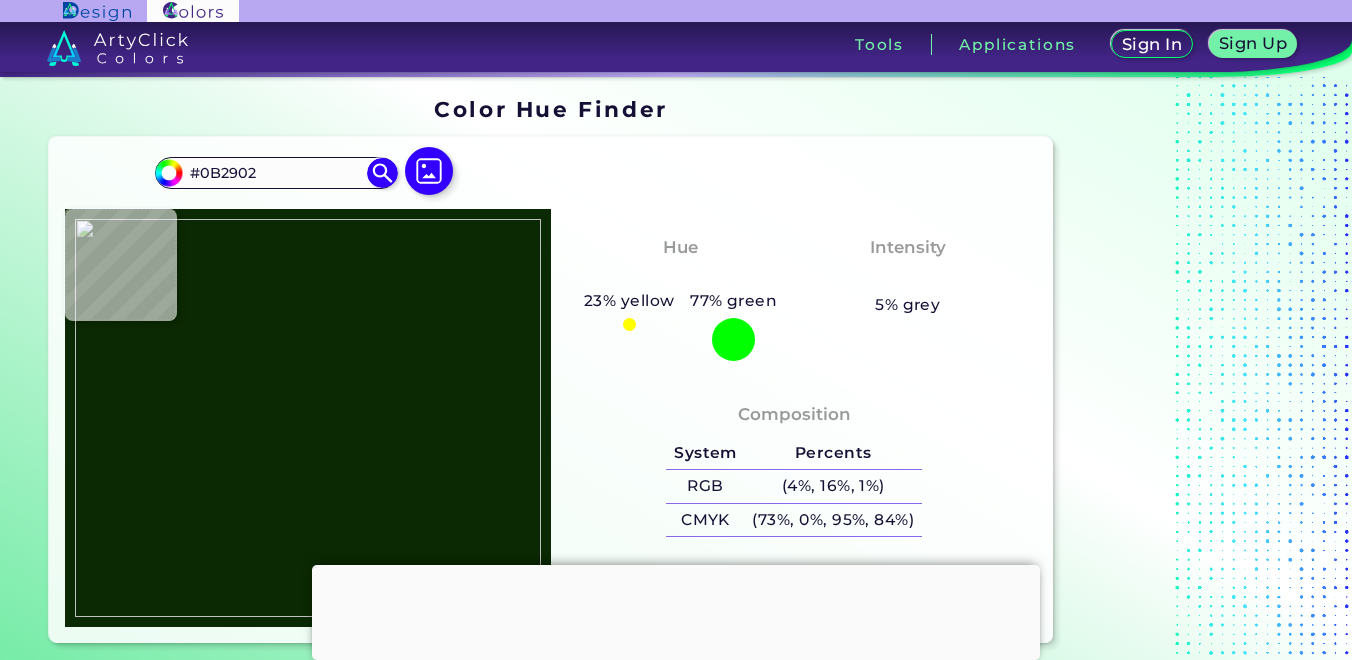 type on "#0a2502" 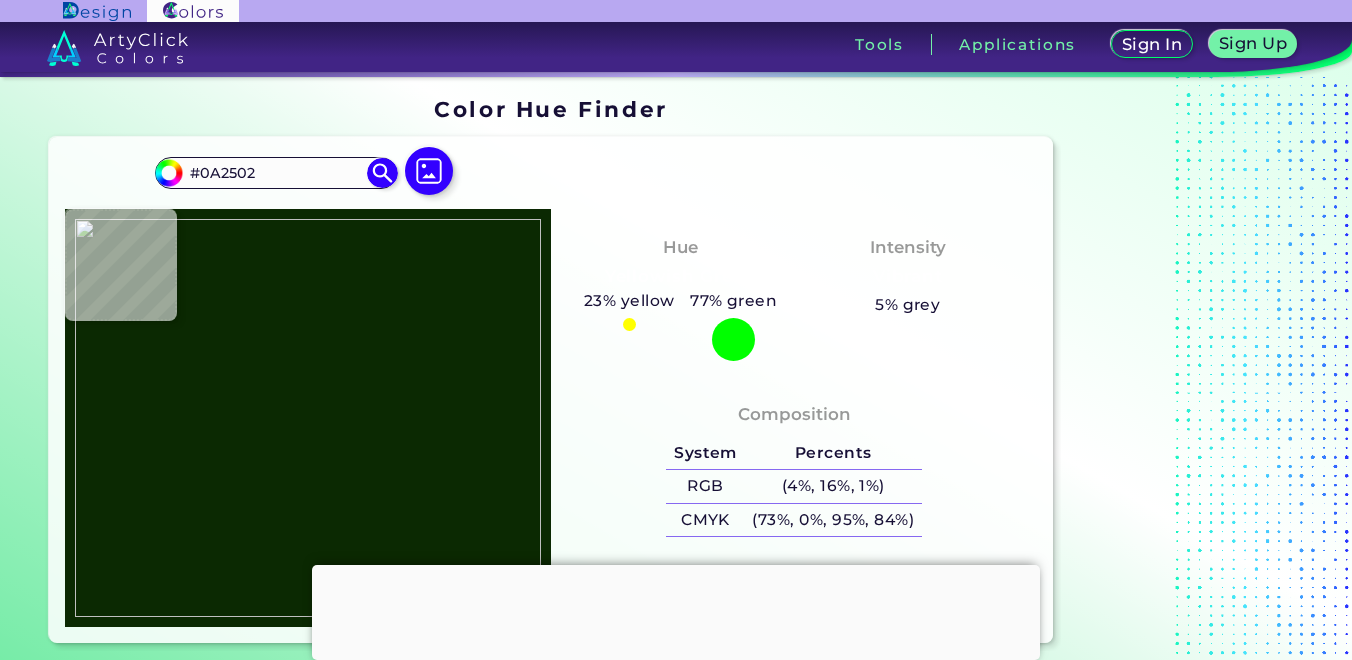 type on "#[HEX]" 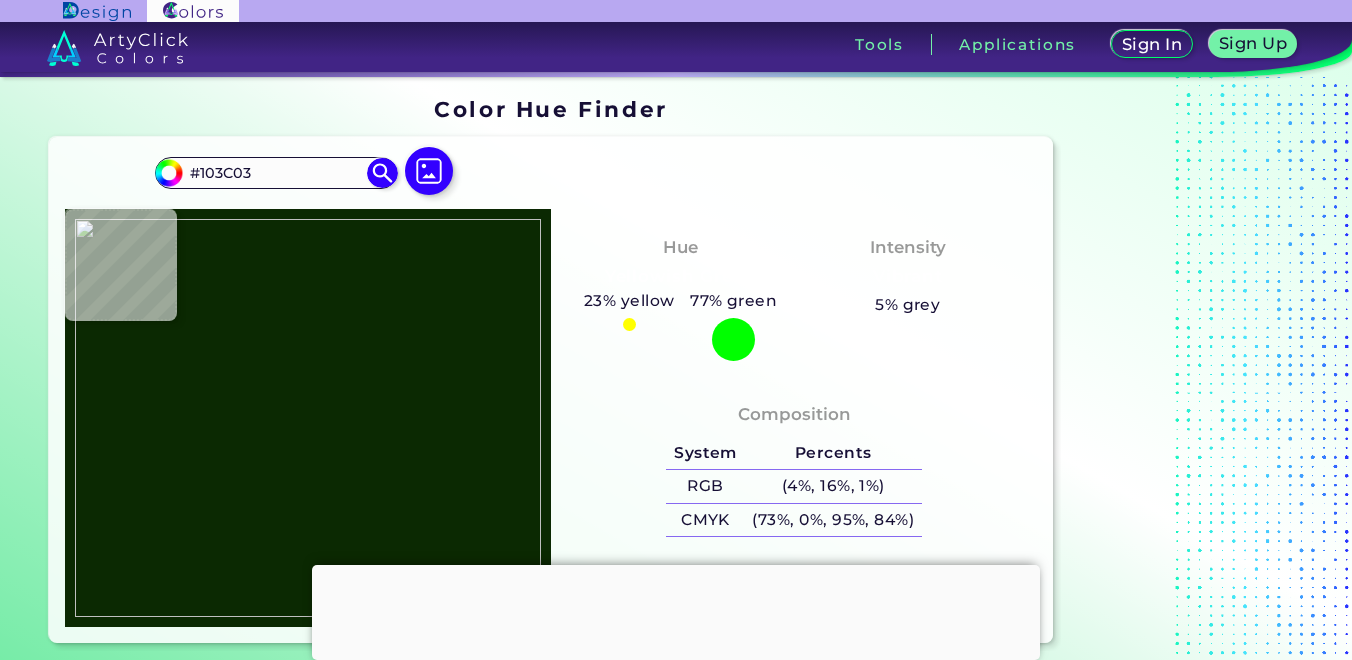 type on "#[HEX]" 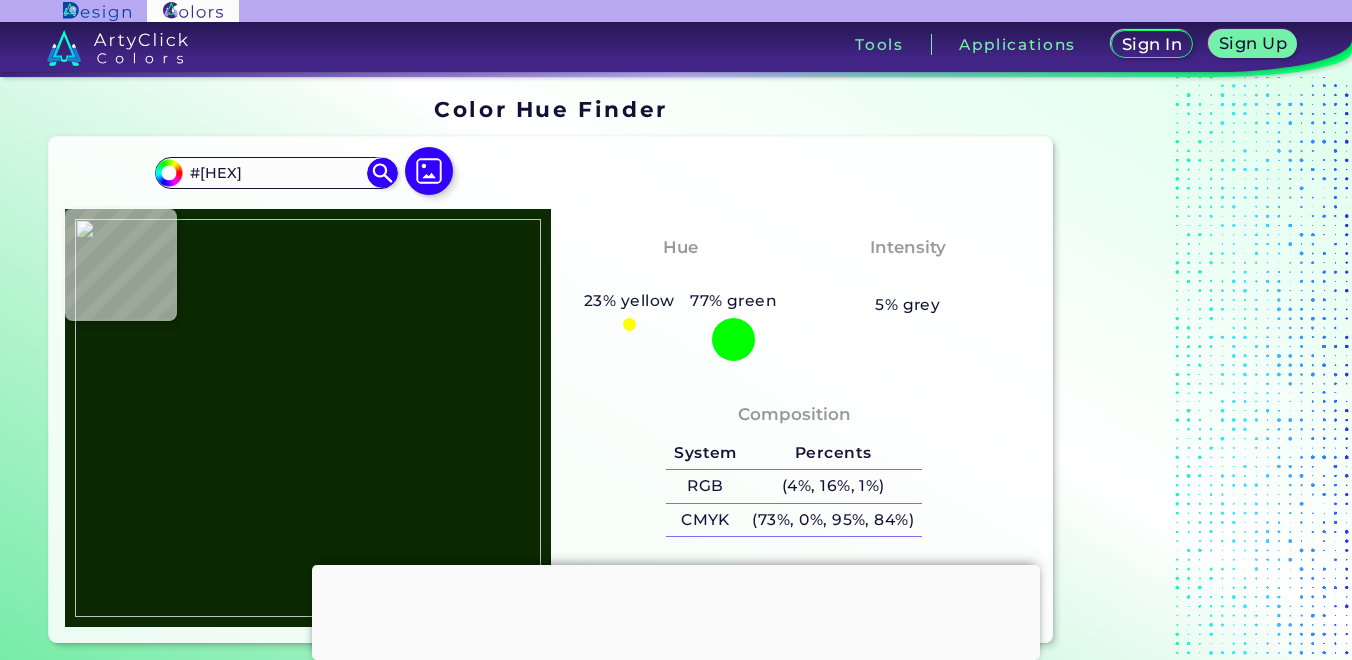 type on "#9fc9f2" 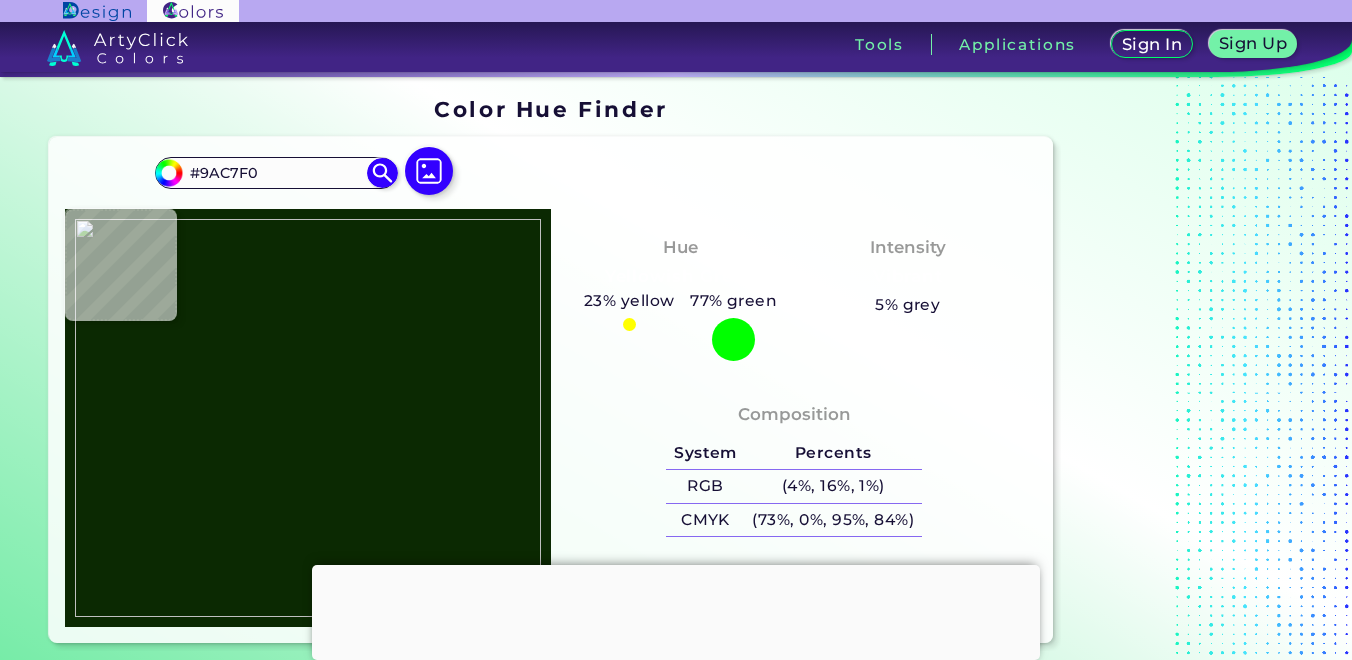type on "#[HEX]" 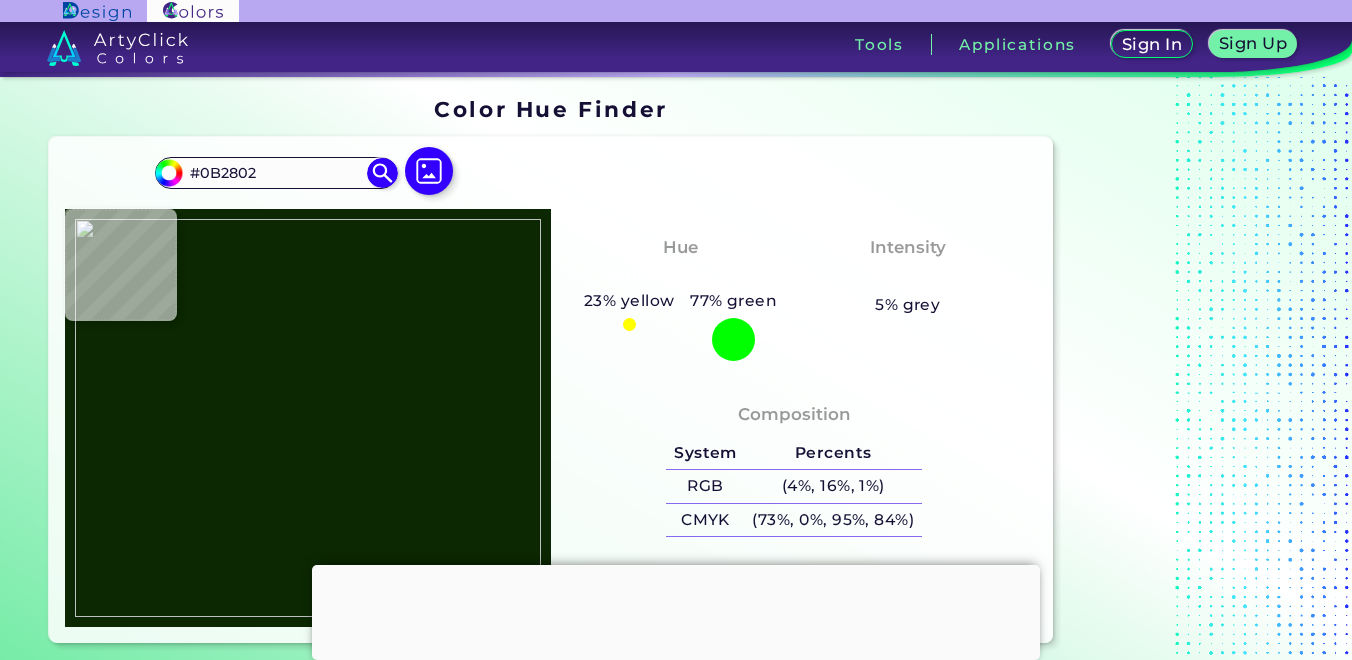 type on "#0c2a04" 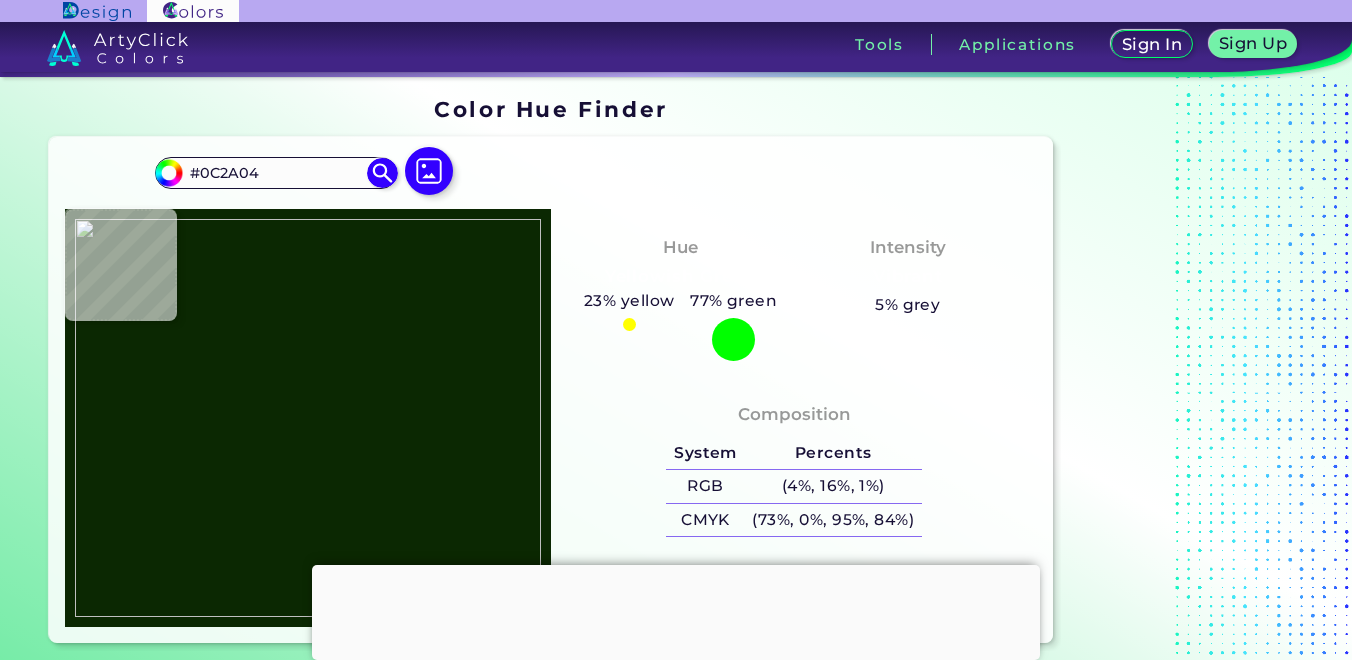 type on "#0c2f03" 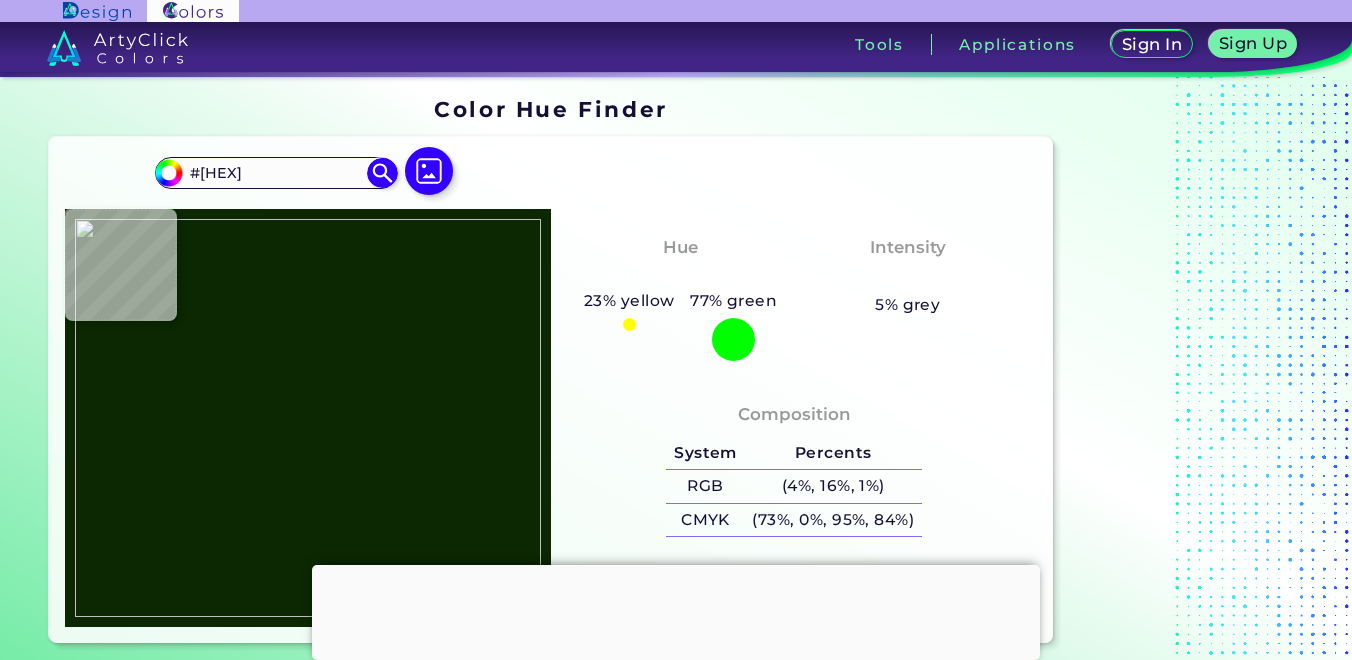 type on "#1f1409" 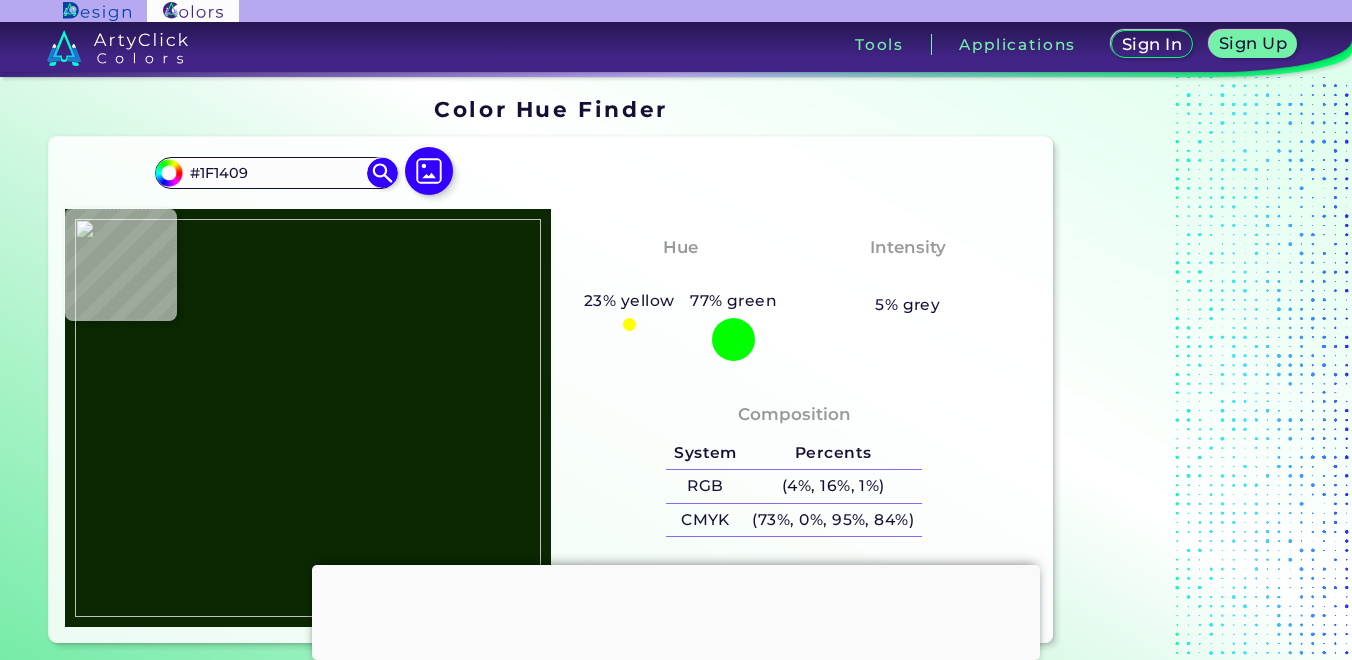 type on "#1e1308" 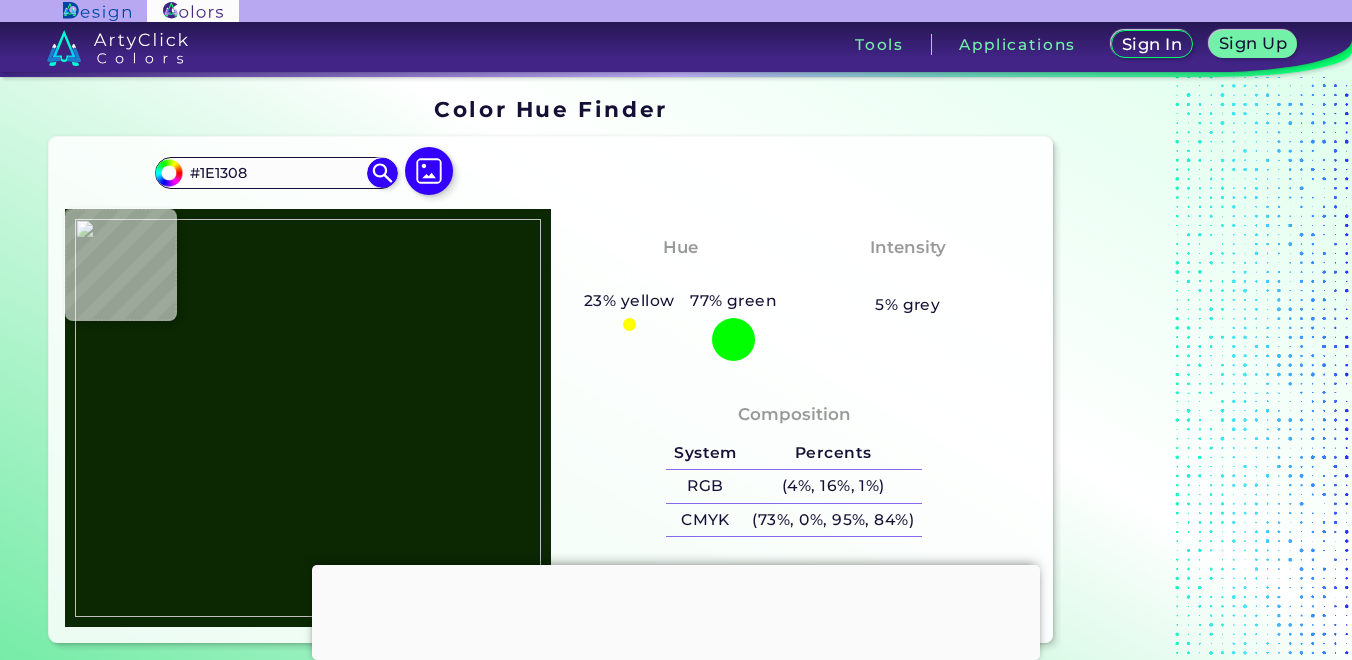 type on "#23170b" 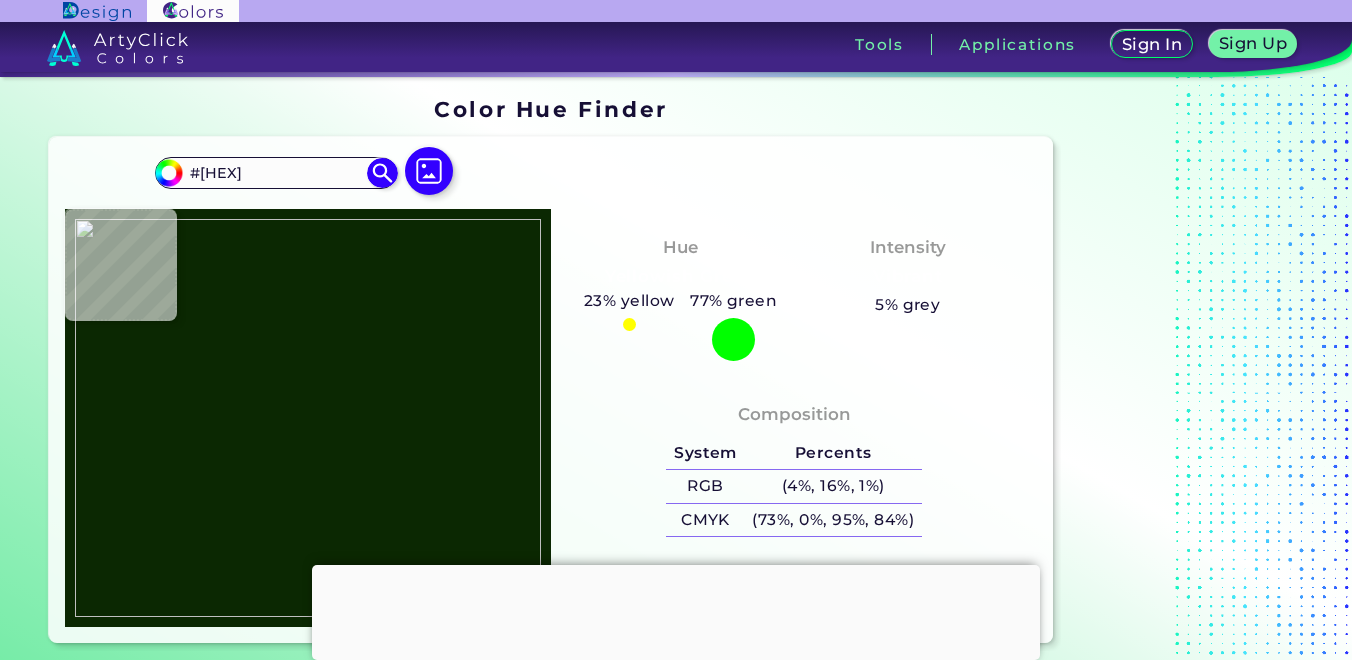 type on "#[HEX]" 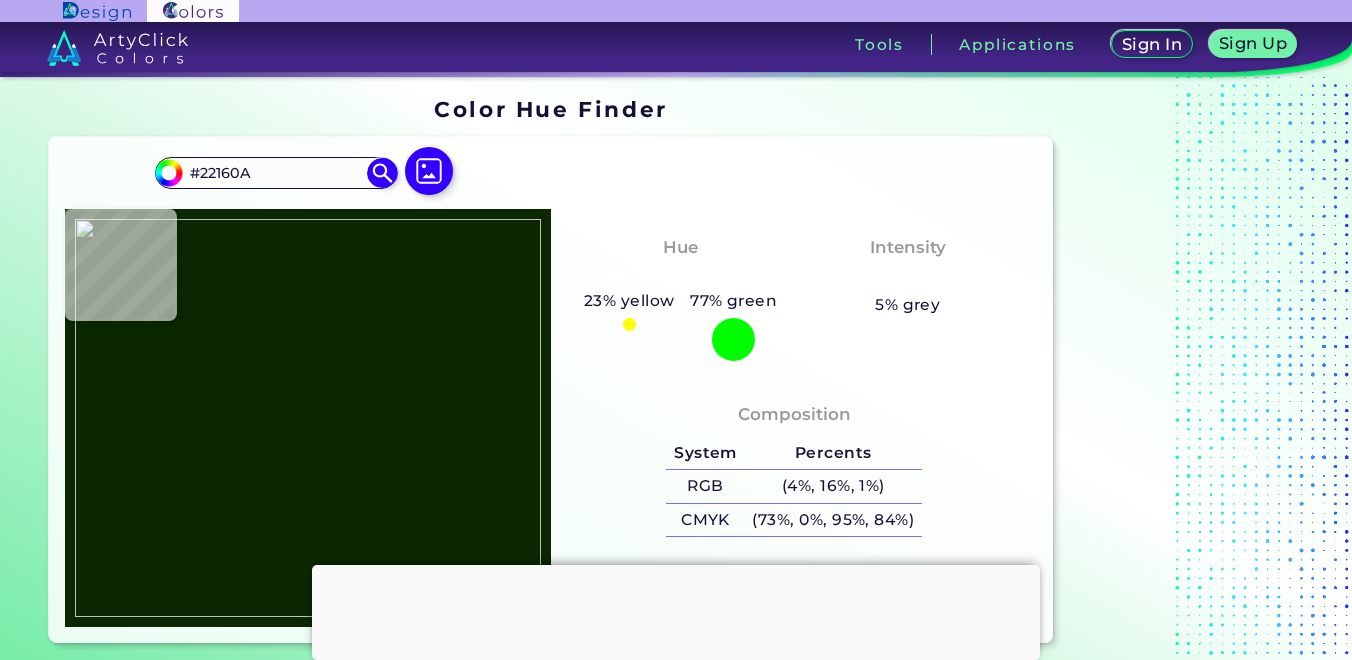 type on "#[HEX]" 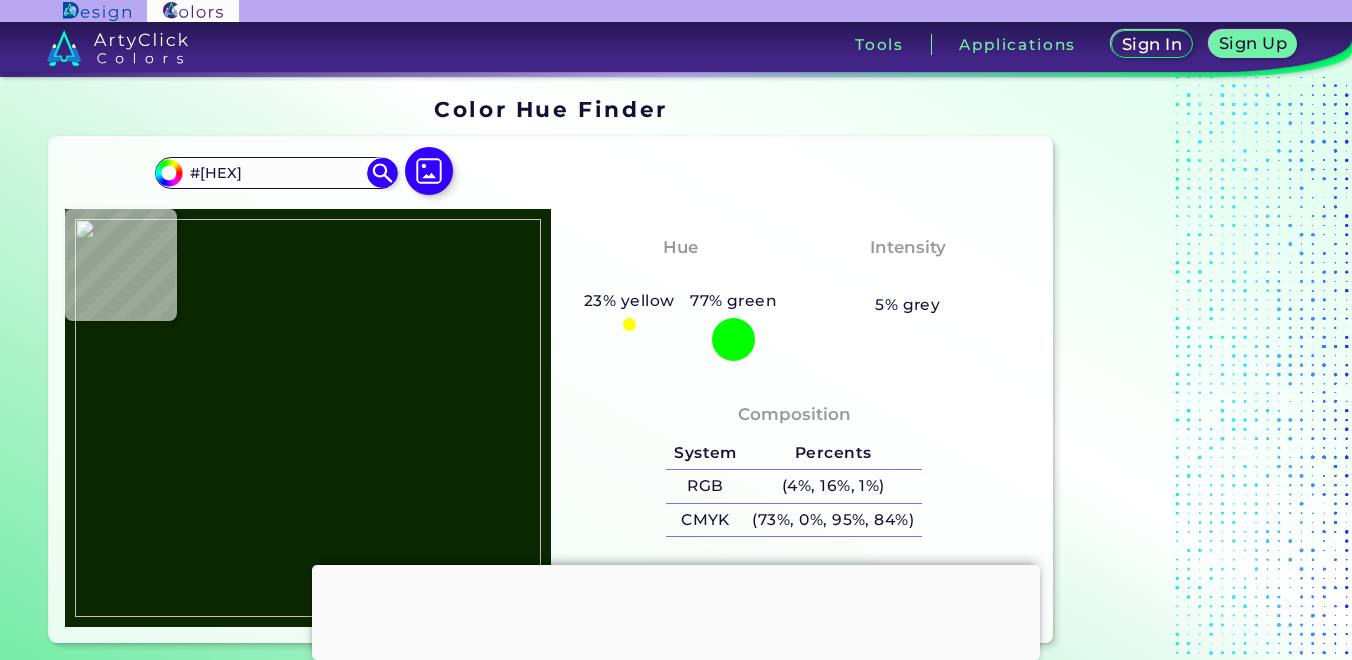 type on "#1c1208" 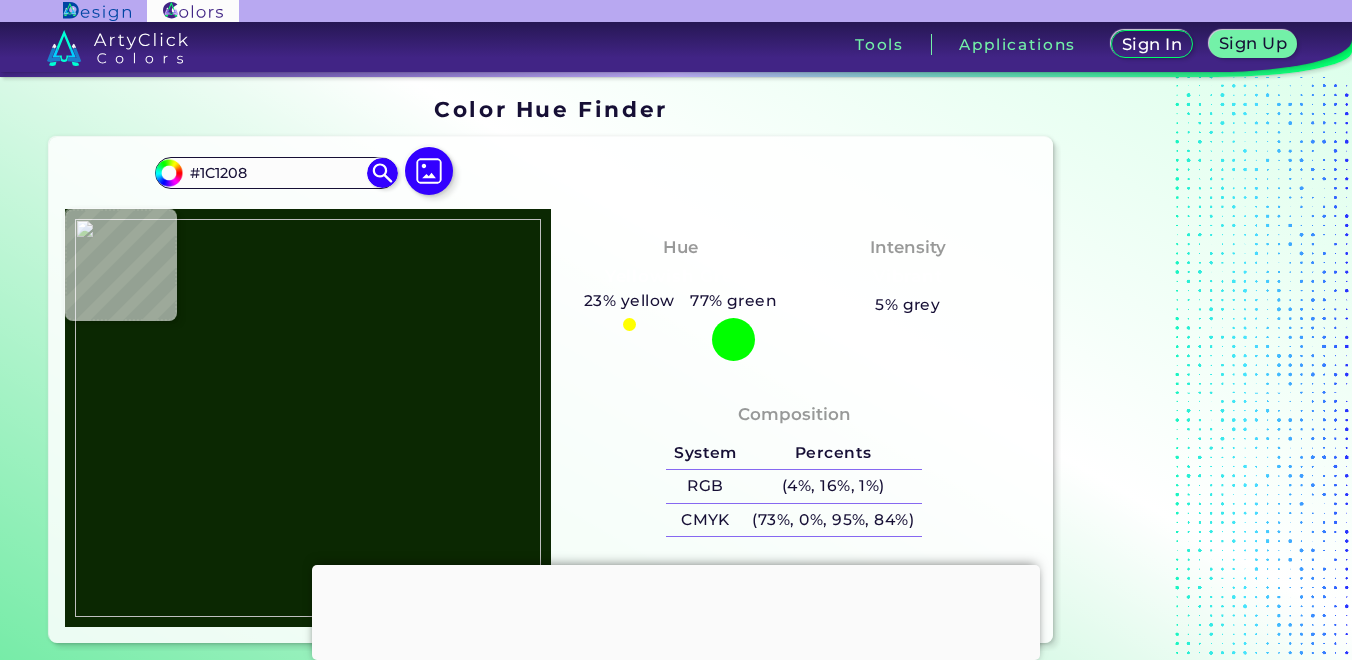 type on "#25190c" 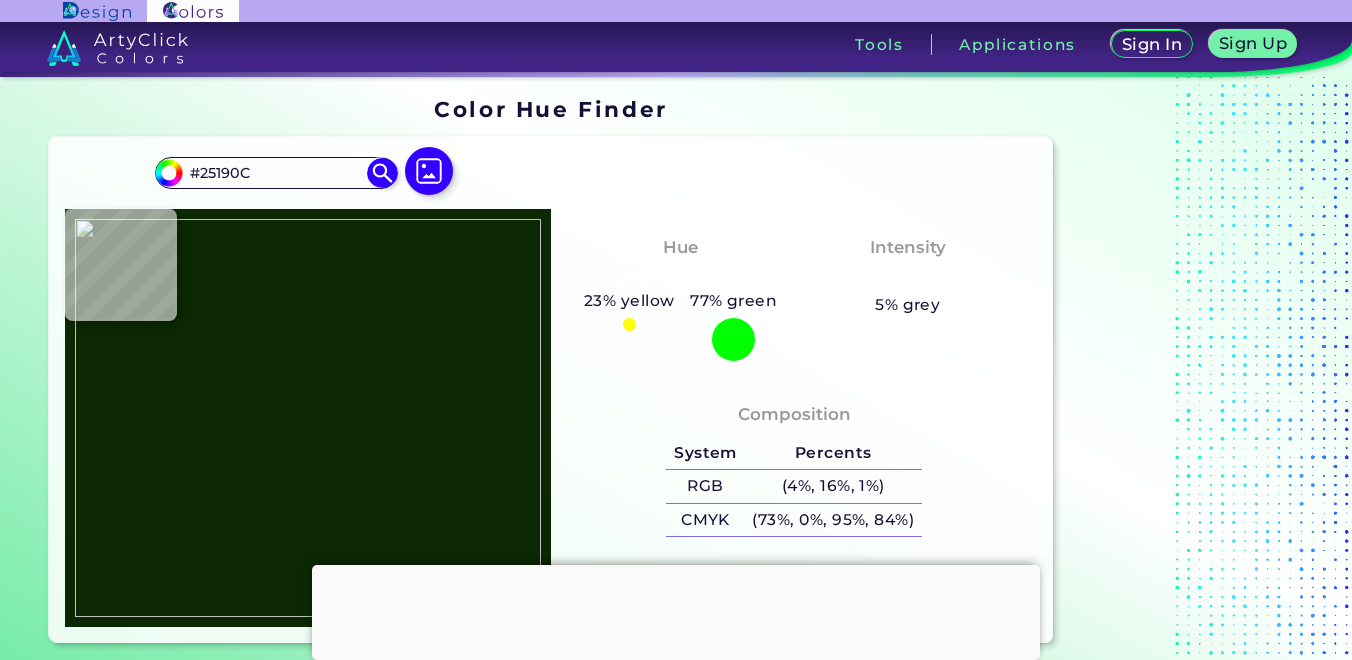 type on "#180f07" 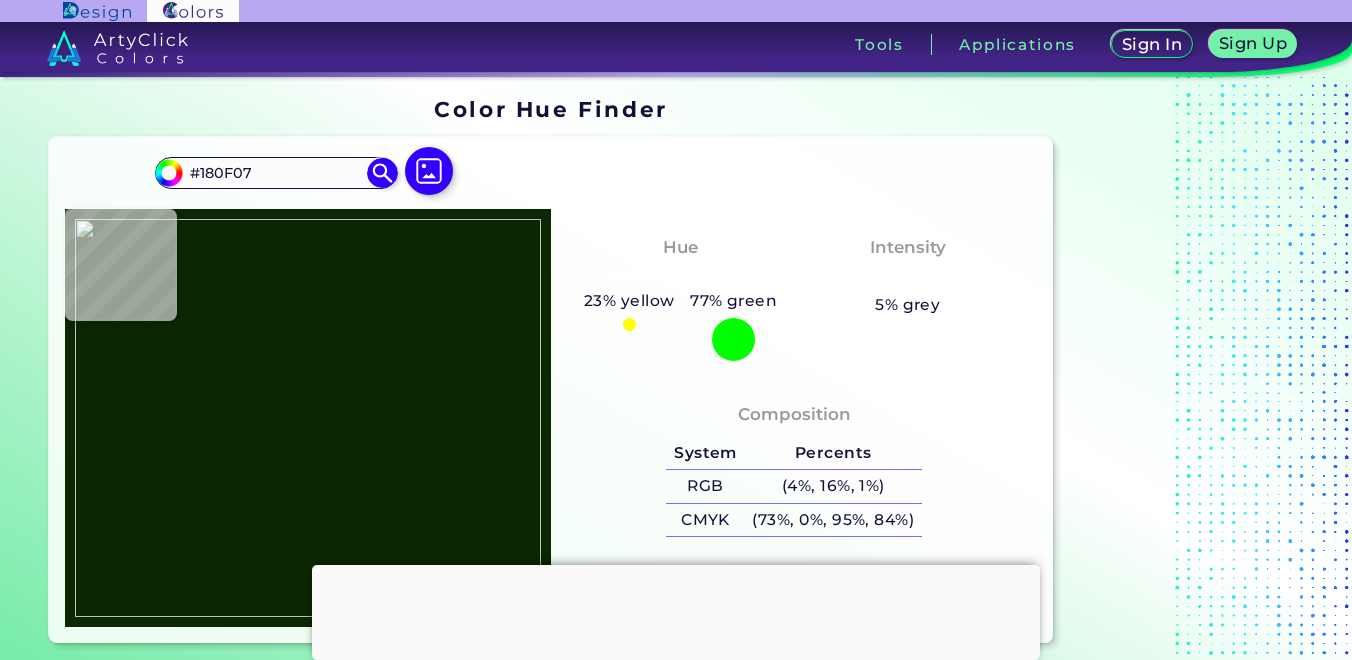 type on "#100a05" 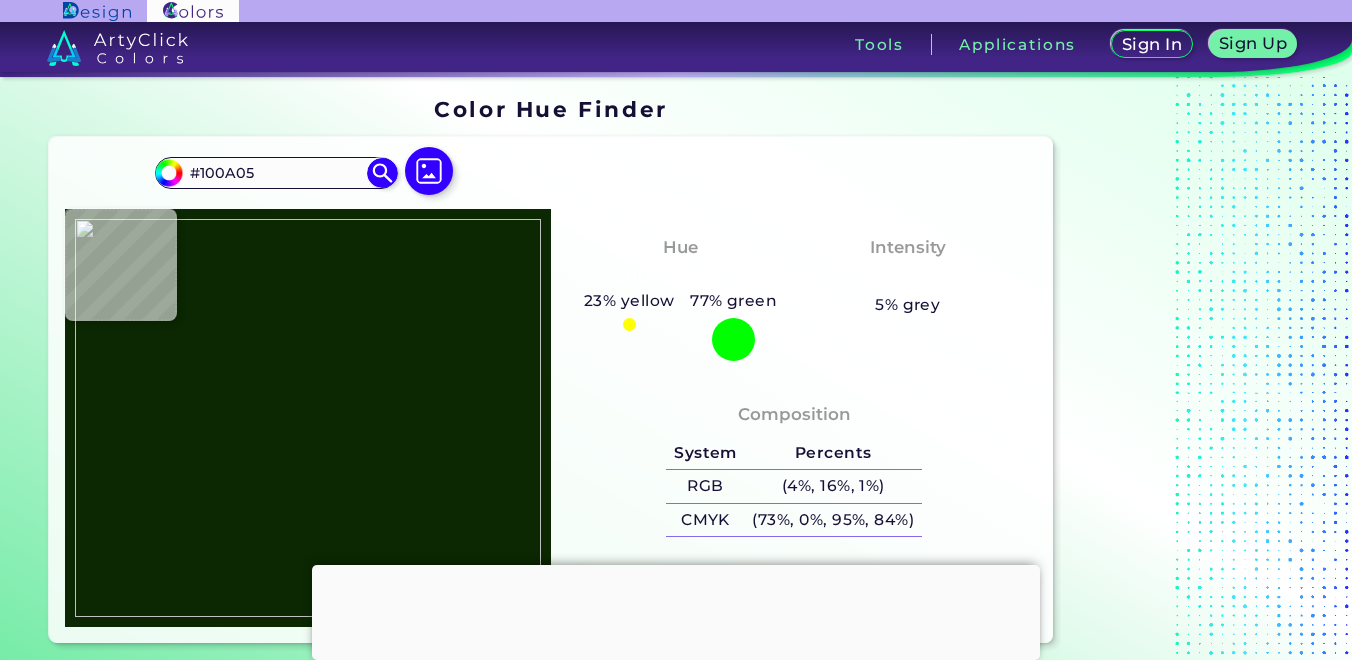type on "#4d4430" 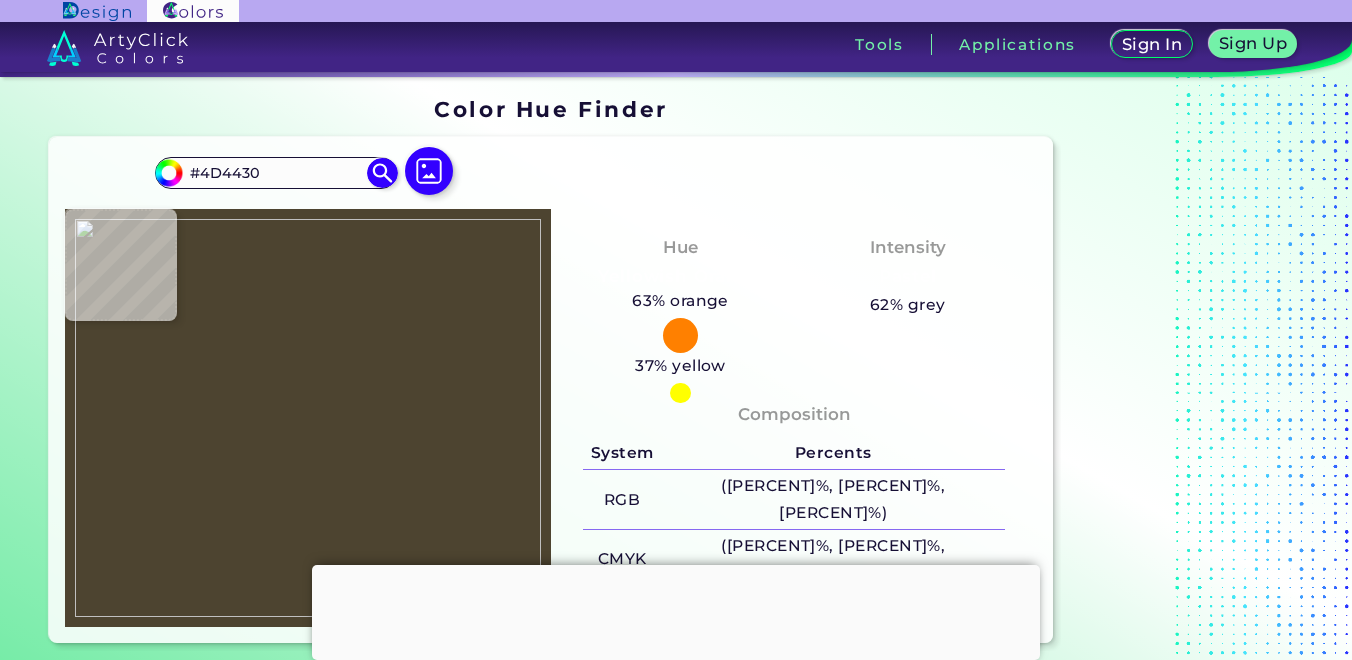 type on "#[HEX]" 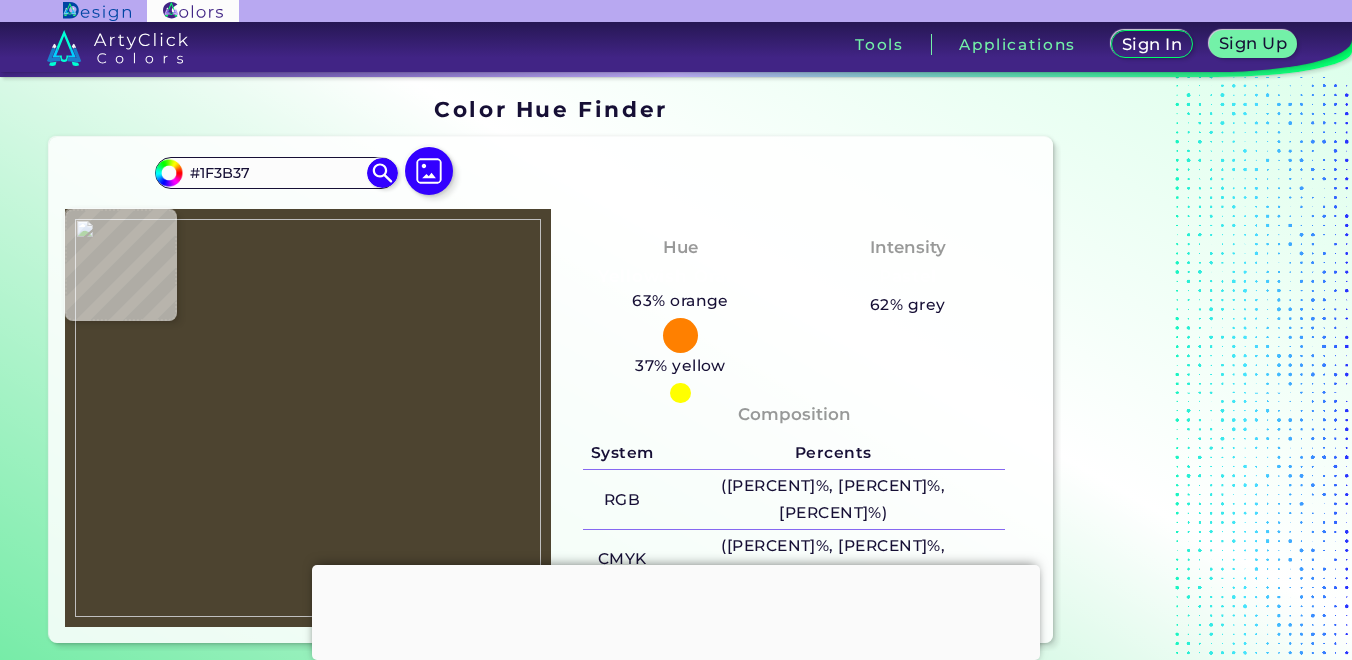 type on "#[HEX]" 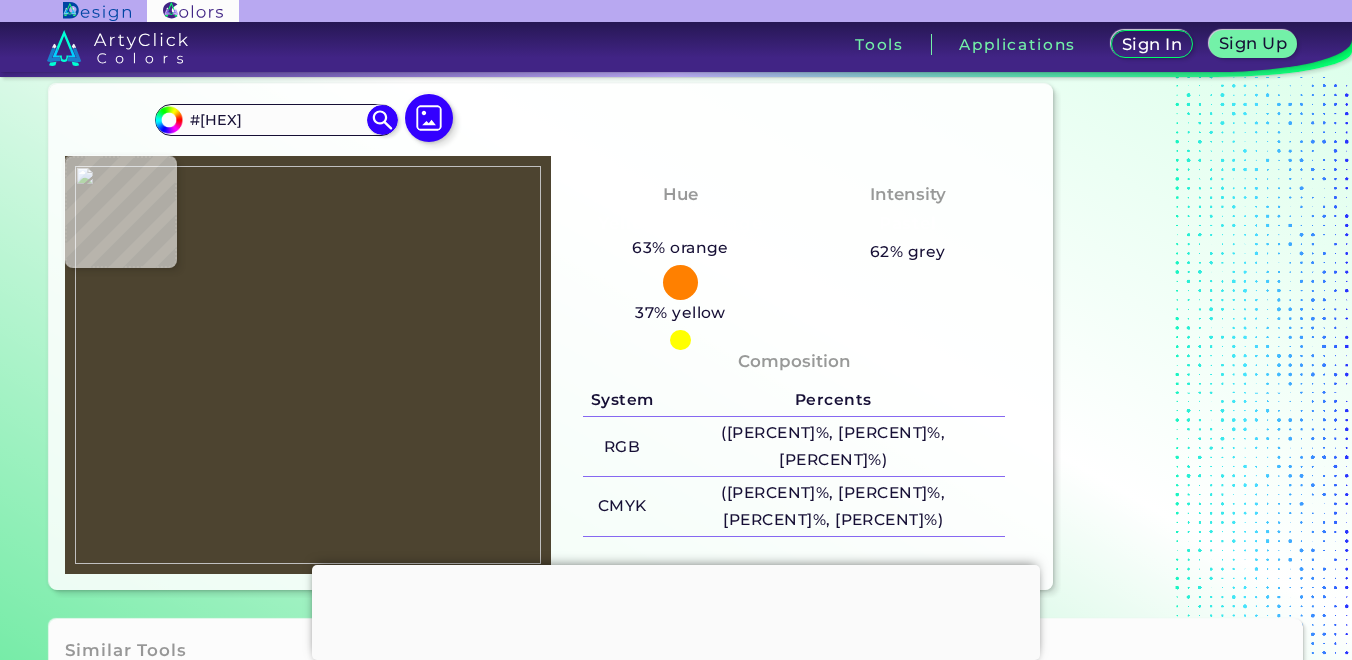 type on "#444445" 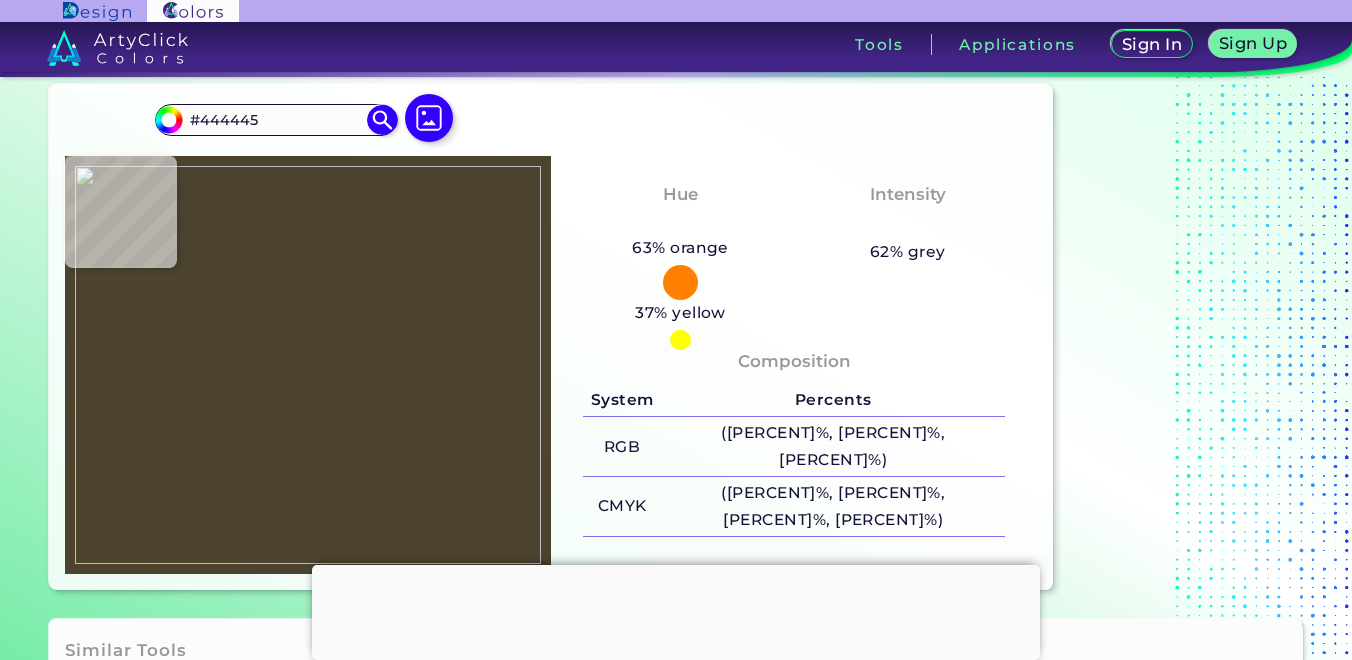 type on "#3e622e" 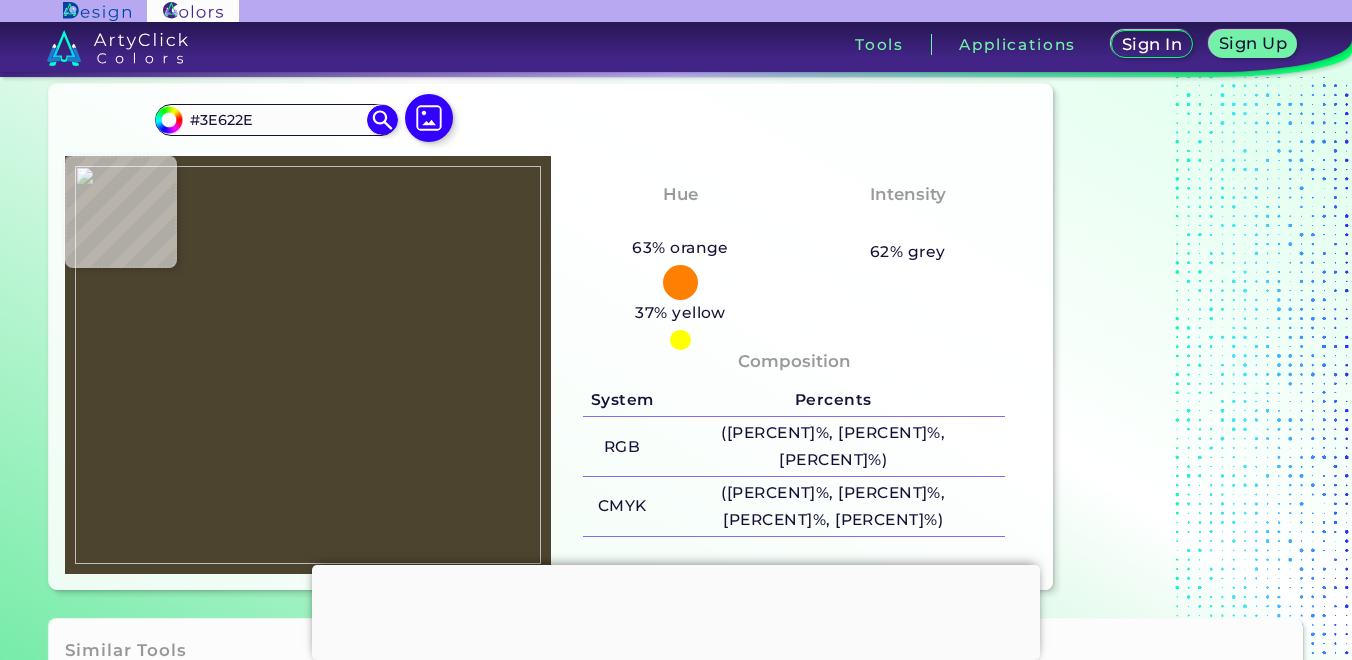 type on "#[HEX]" 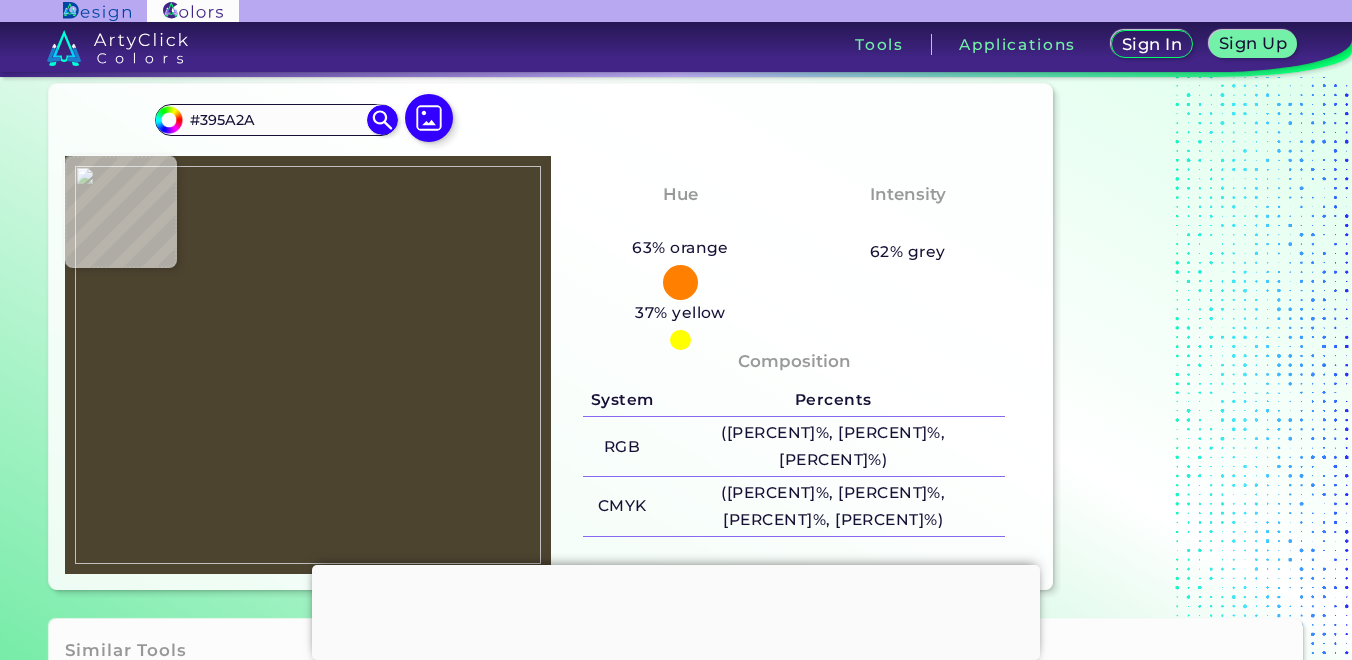 type on "#000000" 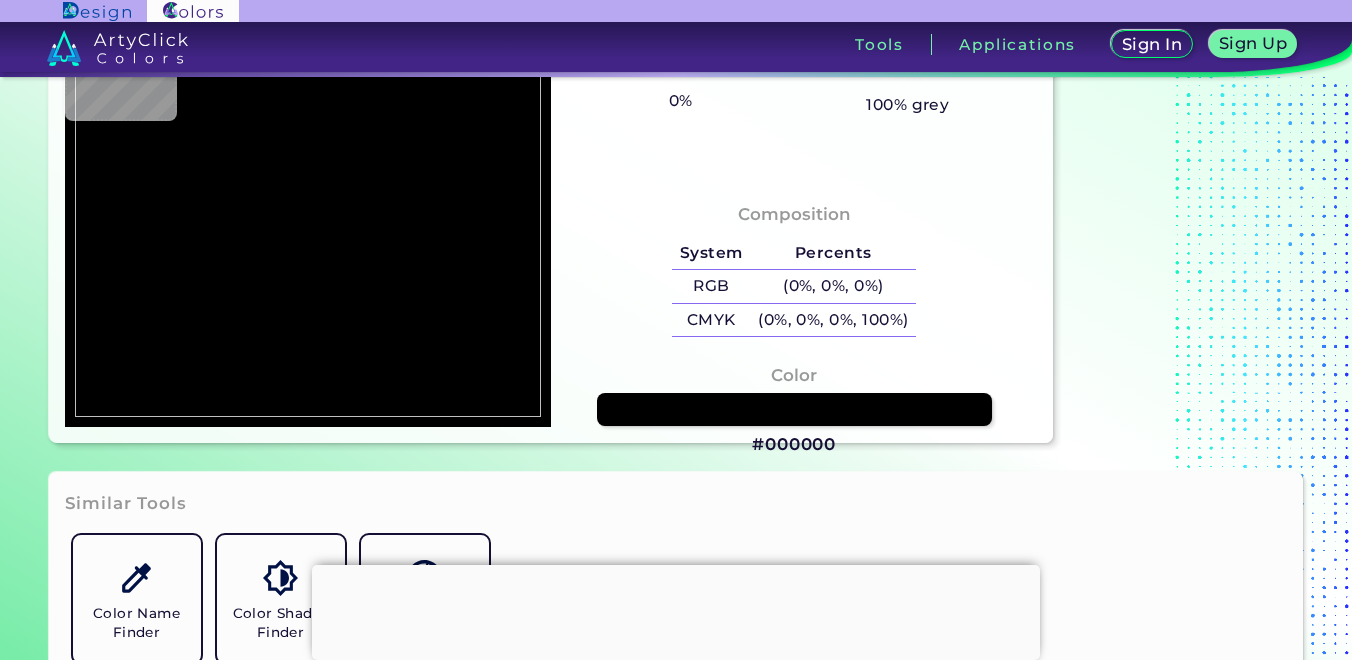 type on "#436b31" 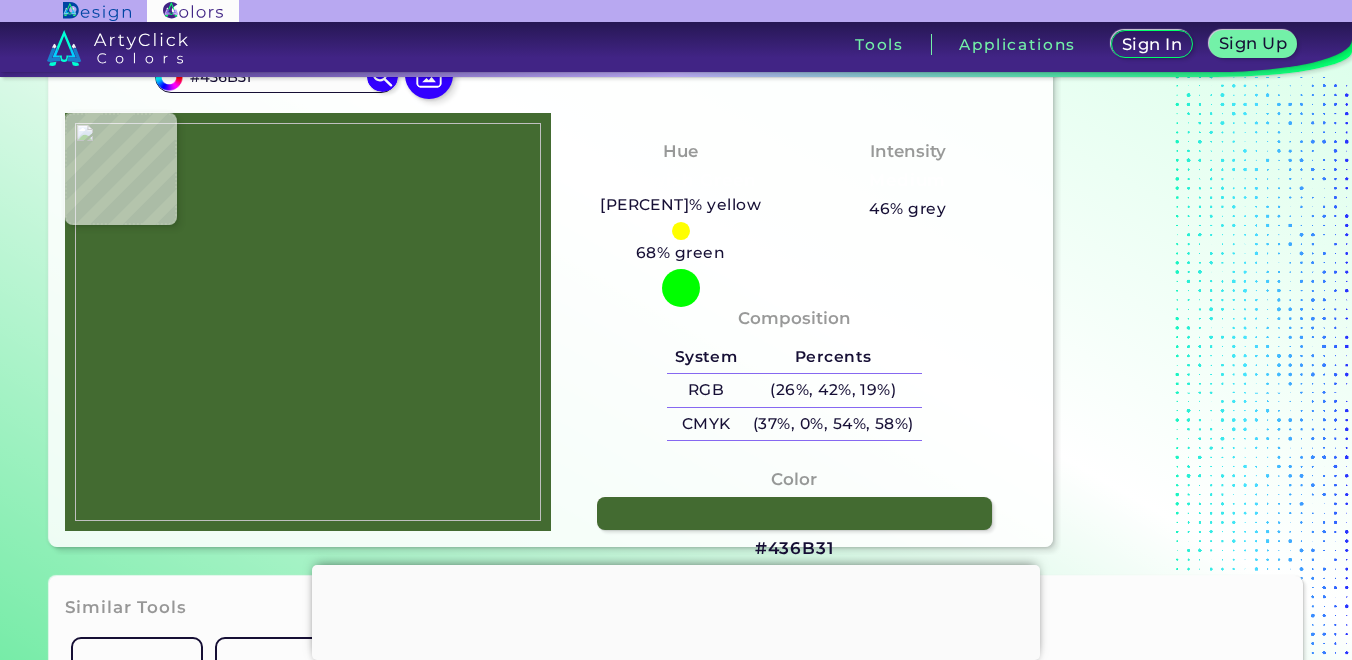 scroll, scrollTop: 0, scrollLeft: 0, axis: both 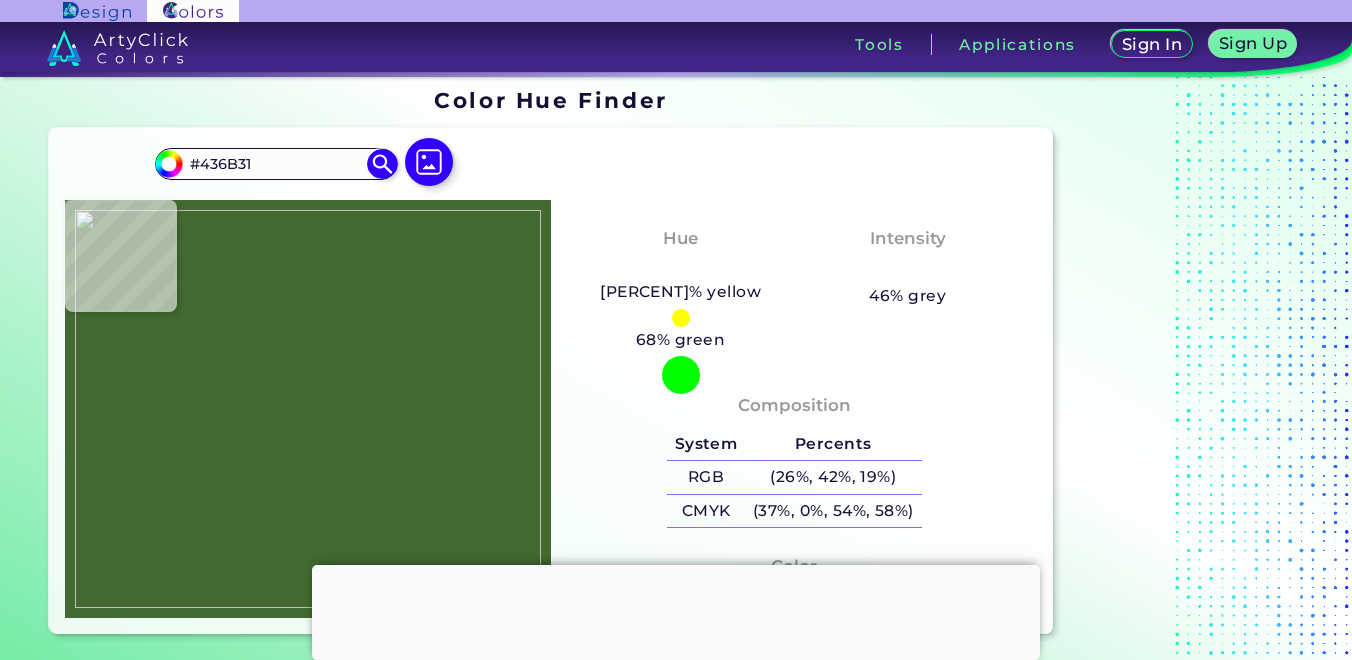 type on "#201409" 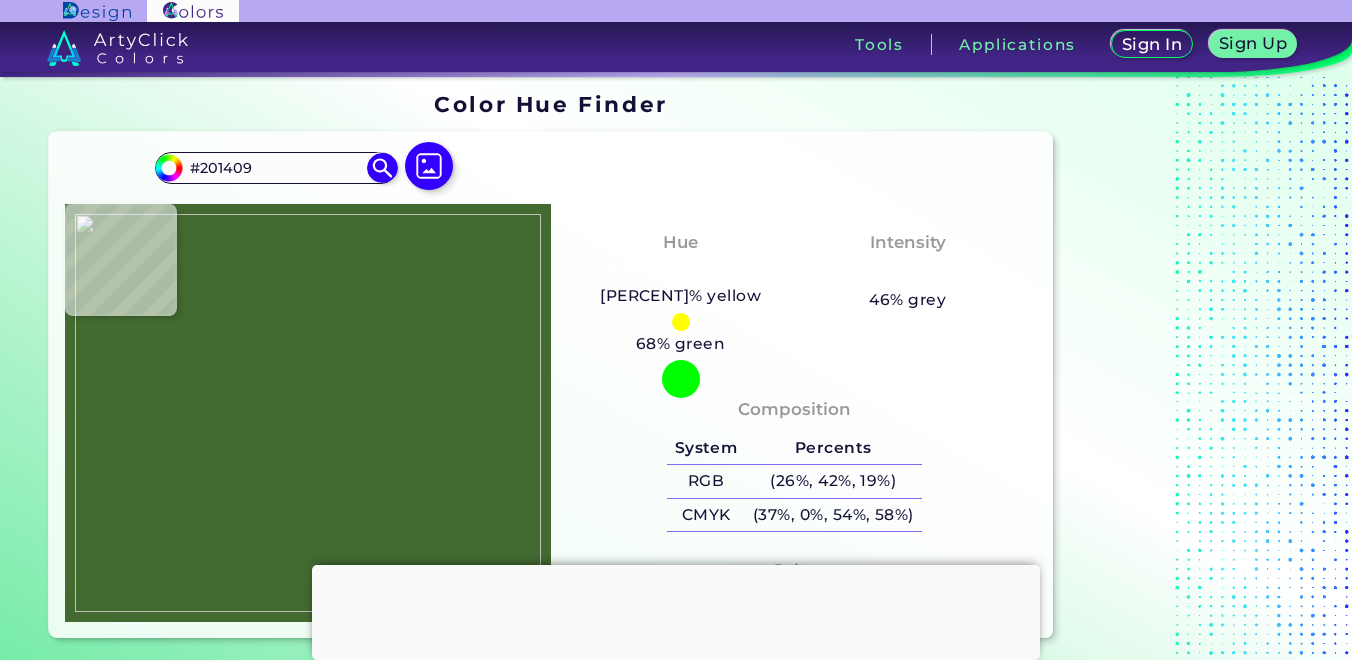 type on "#[HEX]" 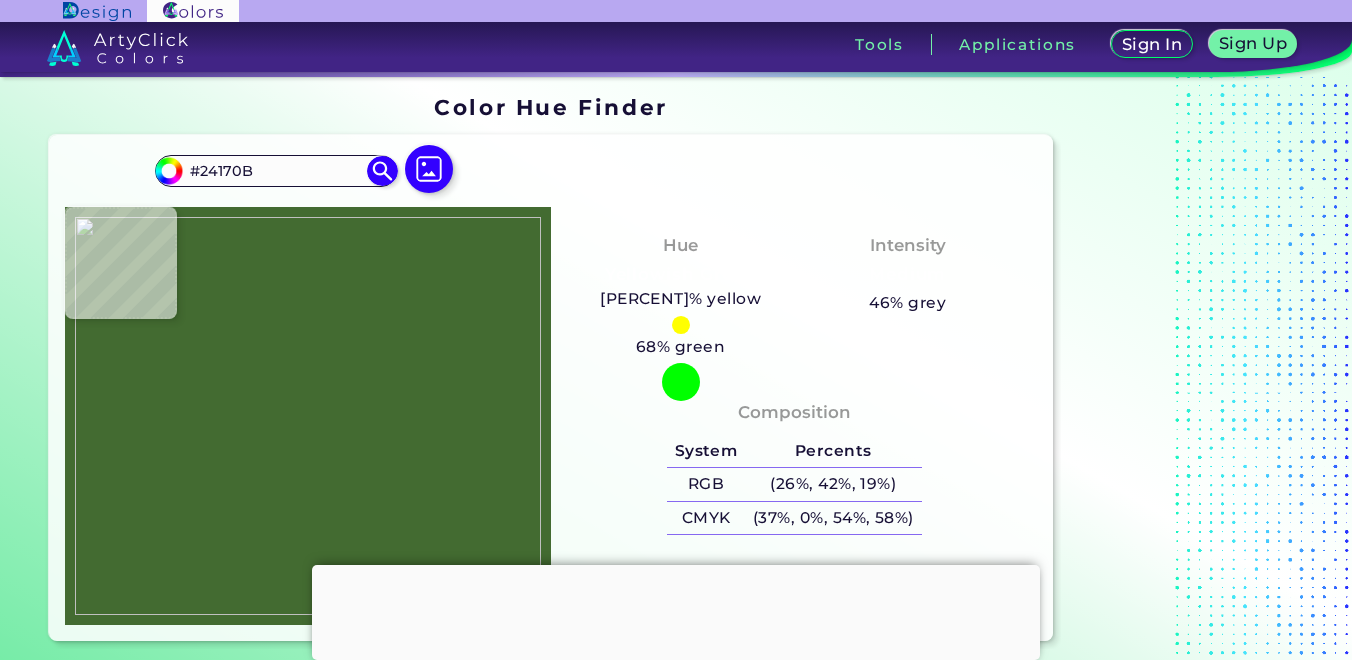type on "#140d06" 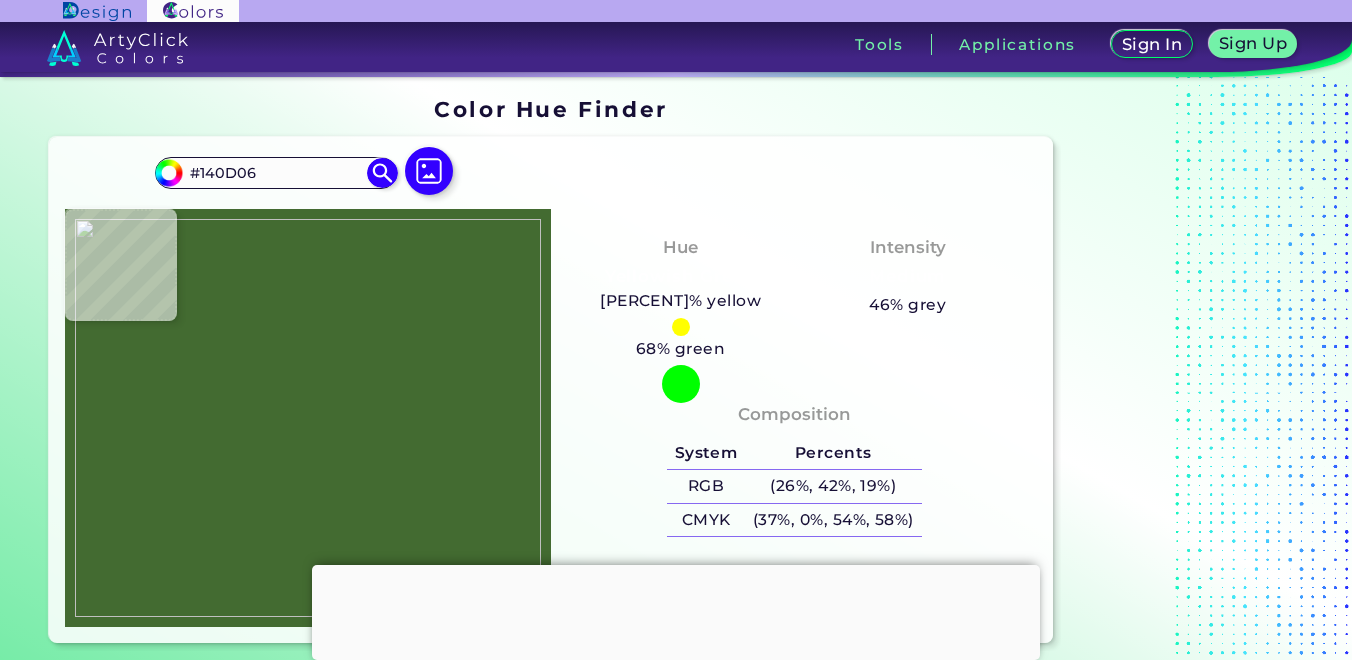 type on "#26180b" 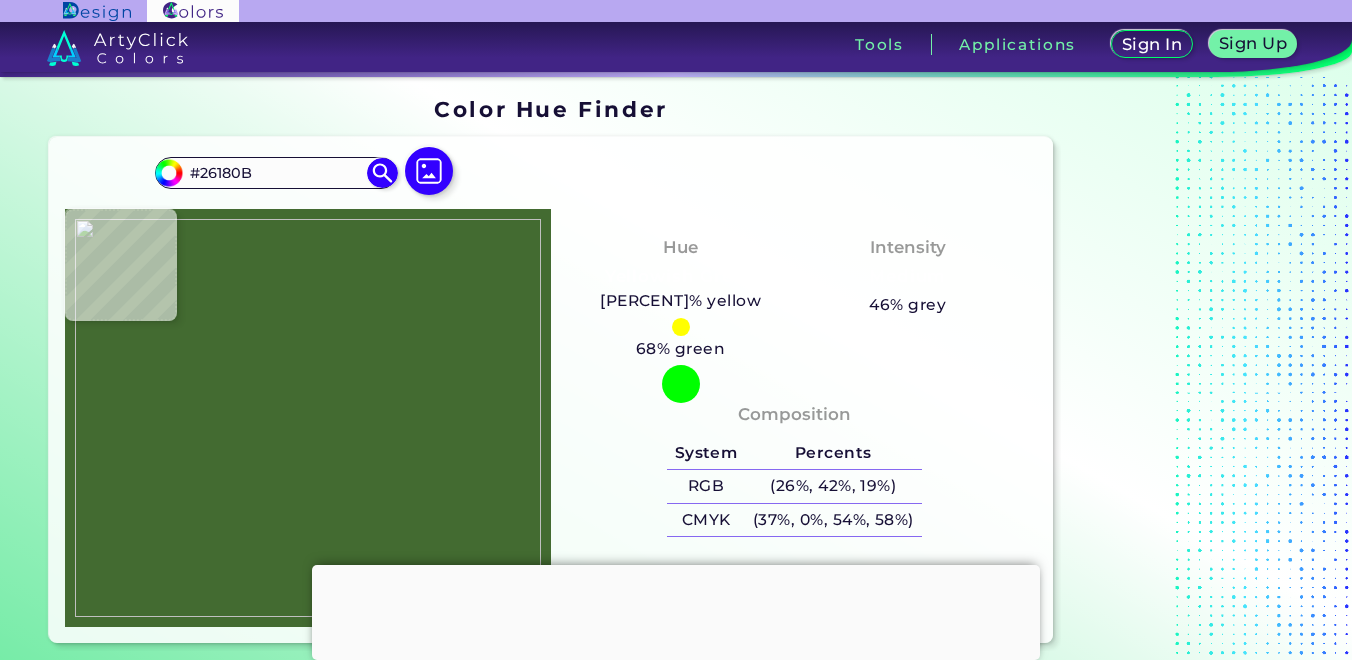 type on "#291c0d" 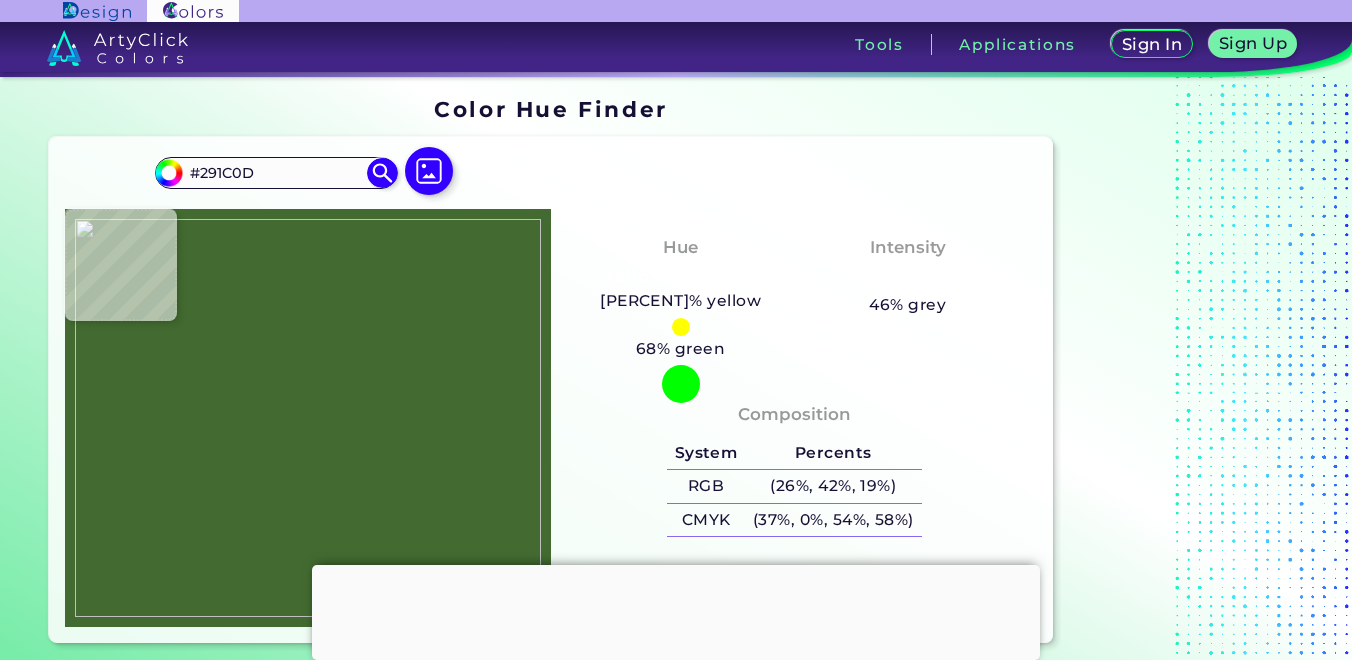 type on "#1b1108" 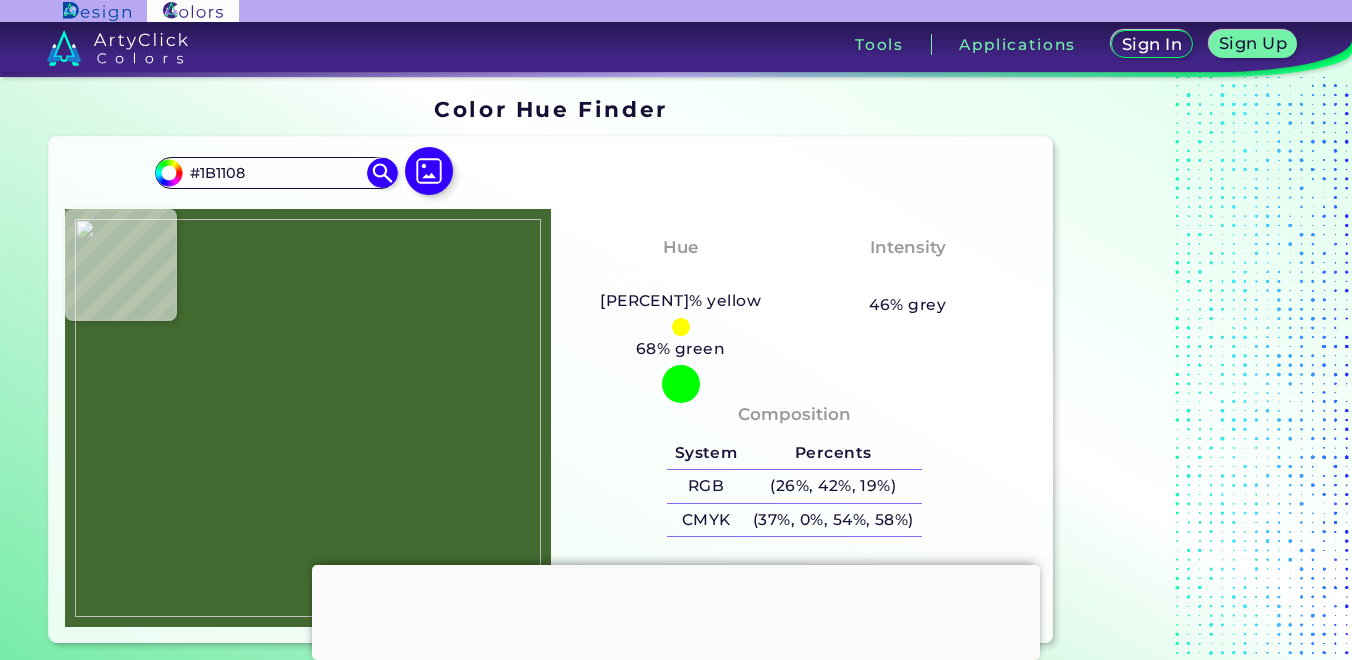 type on "#1f1409" 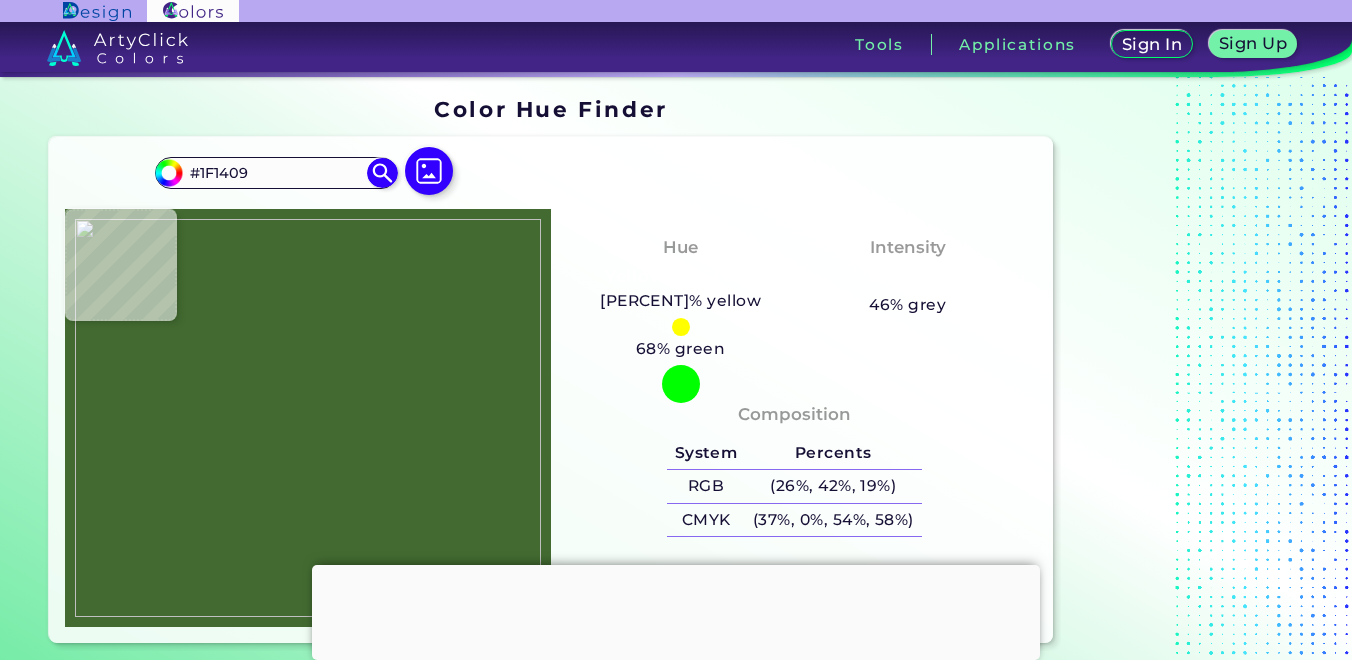 type on "#140d06" 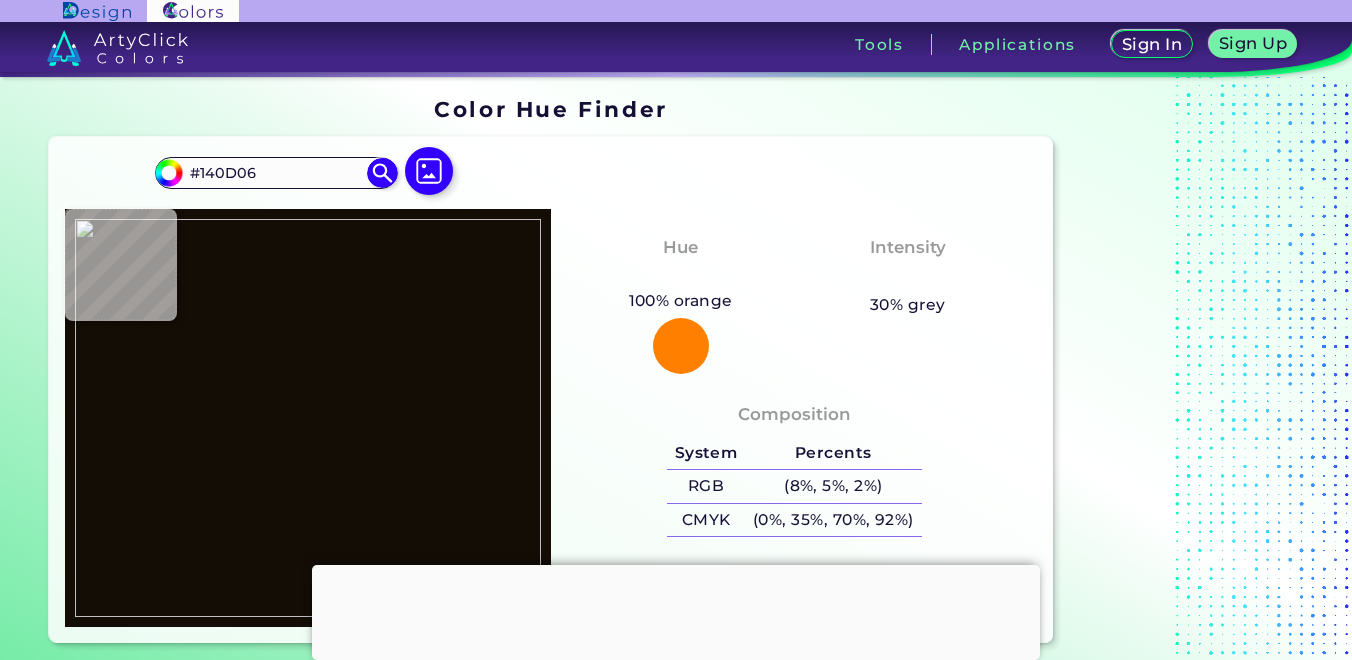 type on "#291c0d" 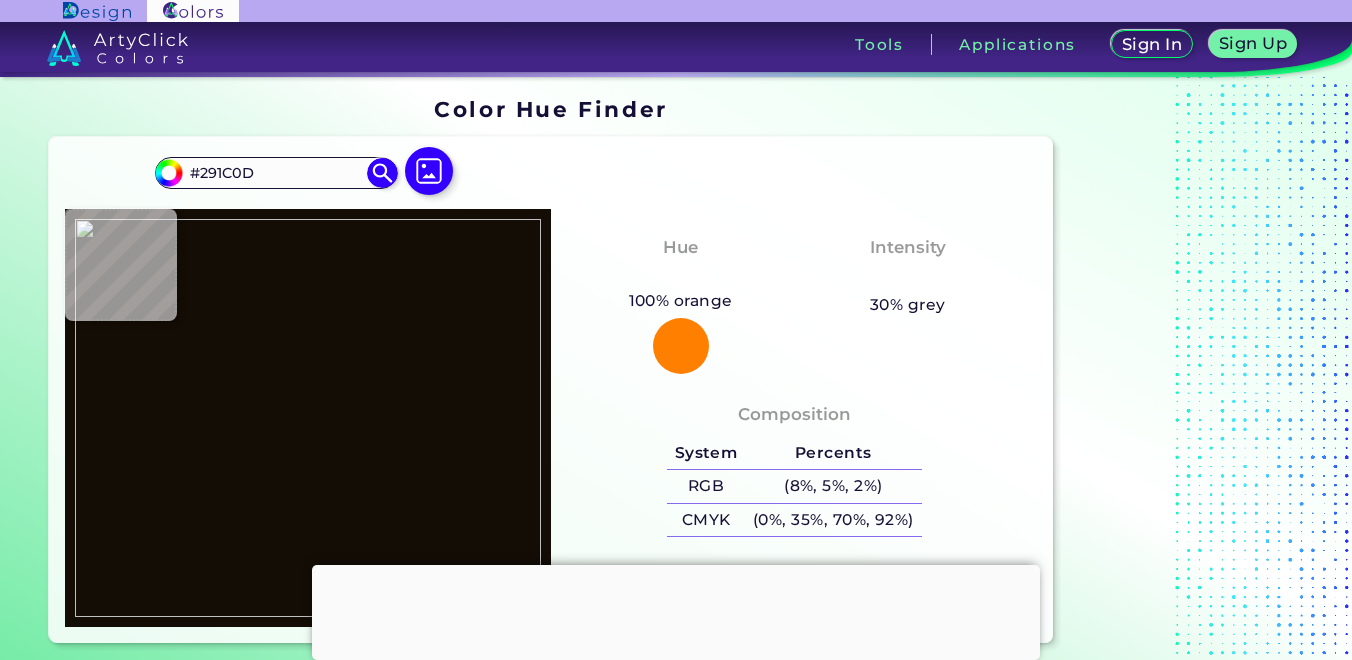 type on "#281b0c" 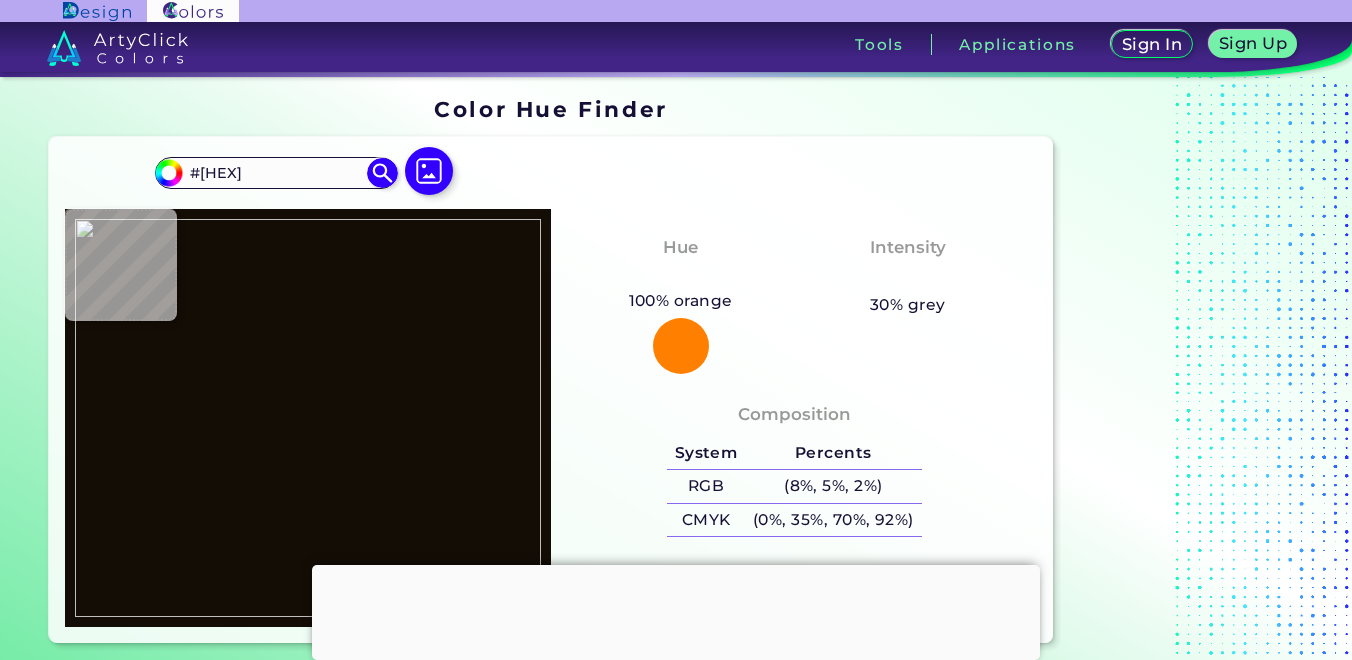 type on "#25170b" 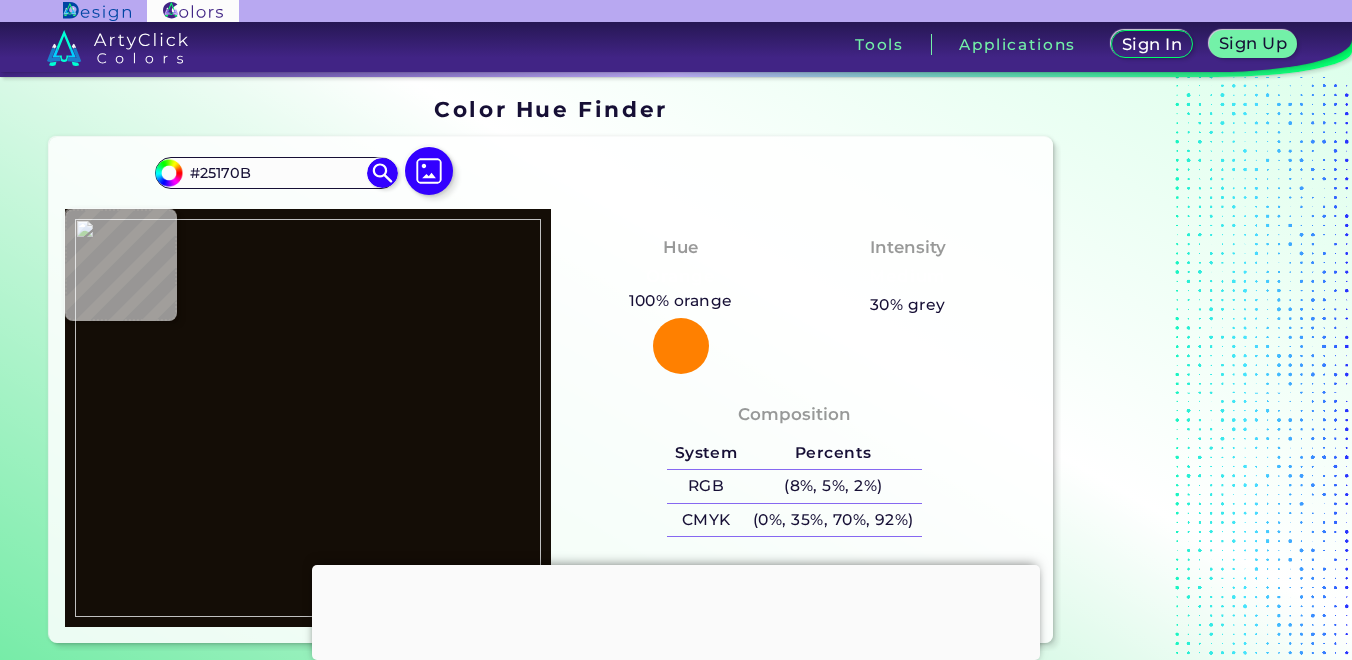 type on "#[HEX]" 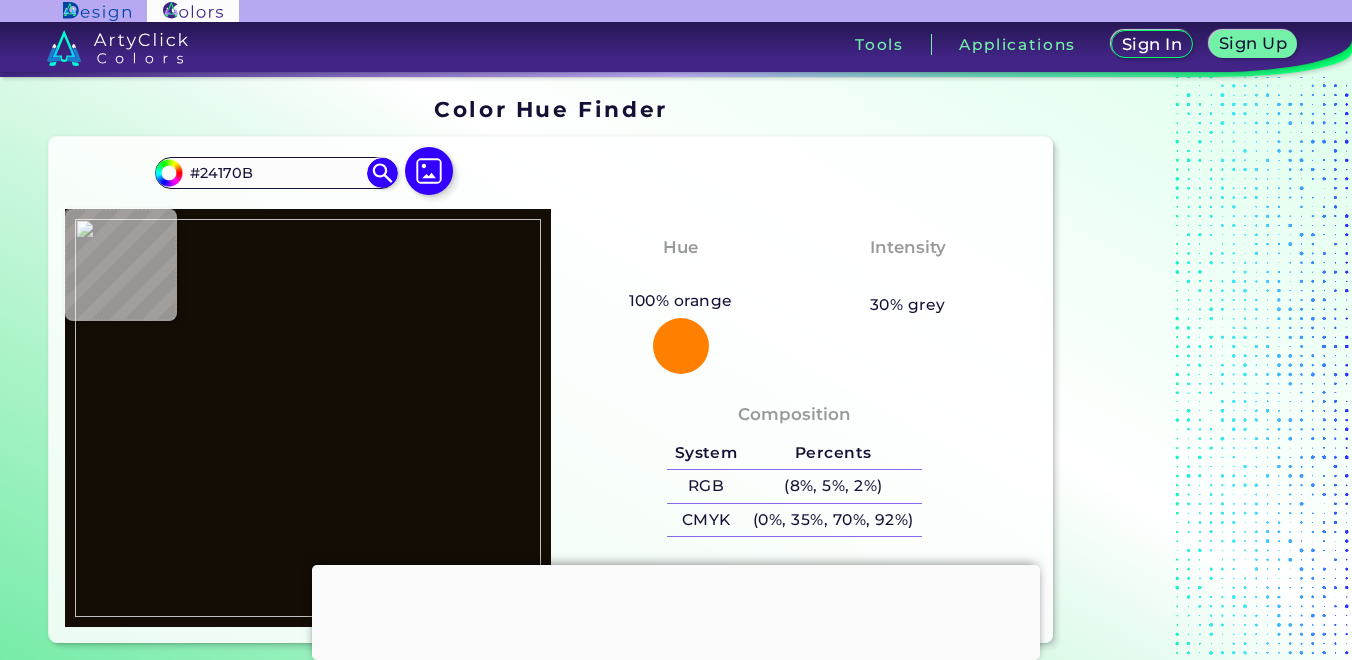 type on "#1f1409" 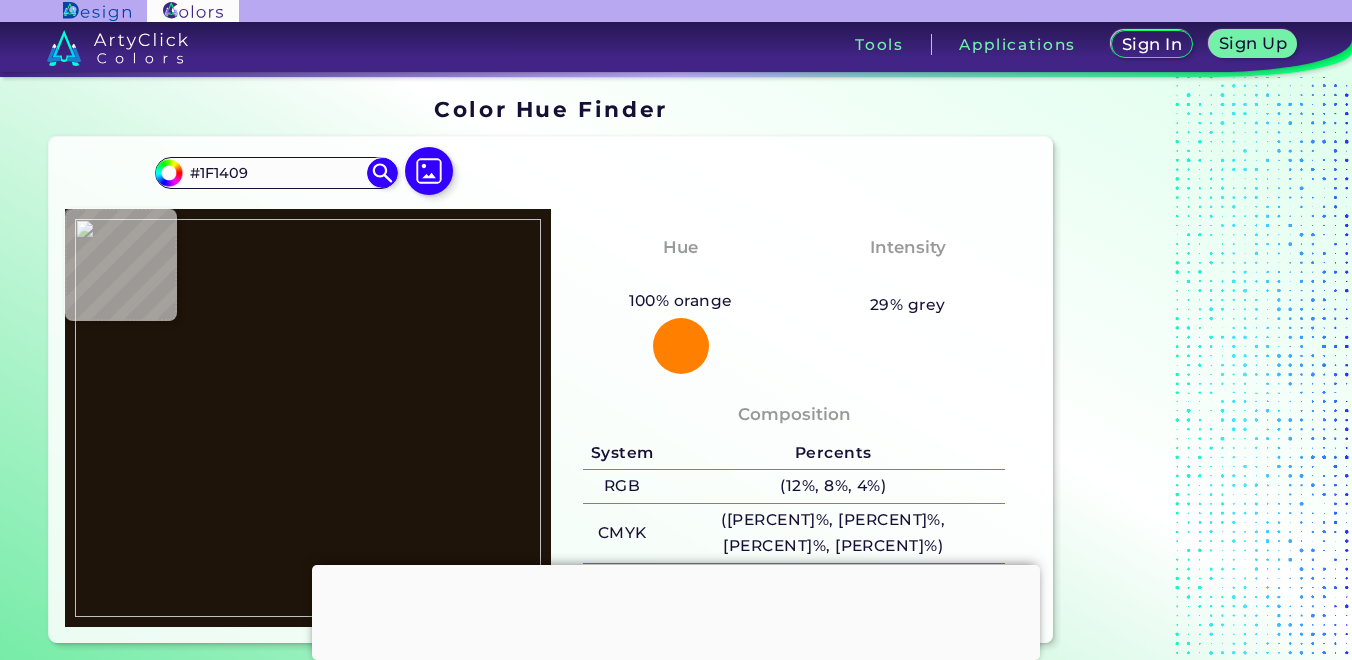 type on "#181007" 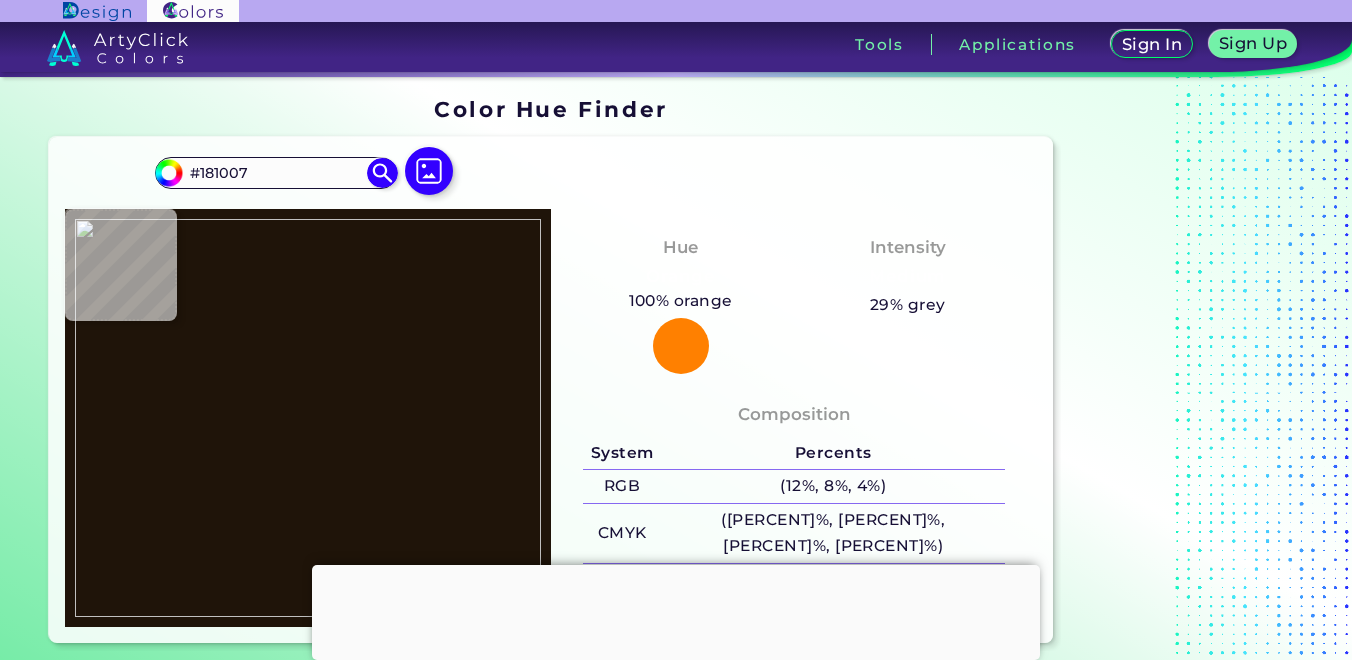 type on "#160e06" 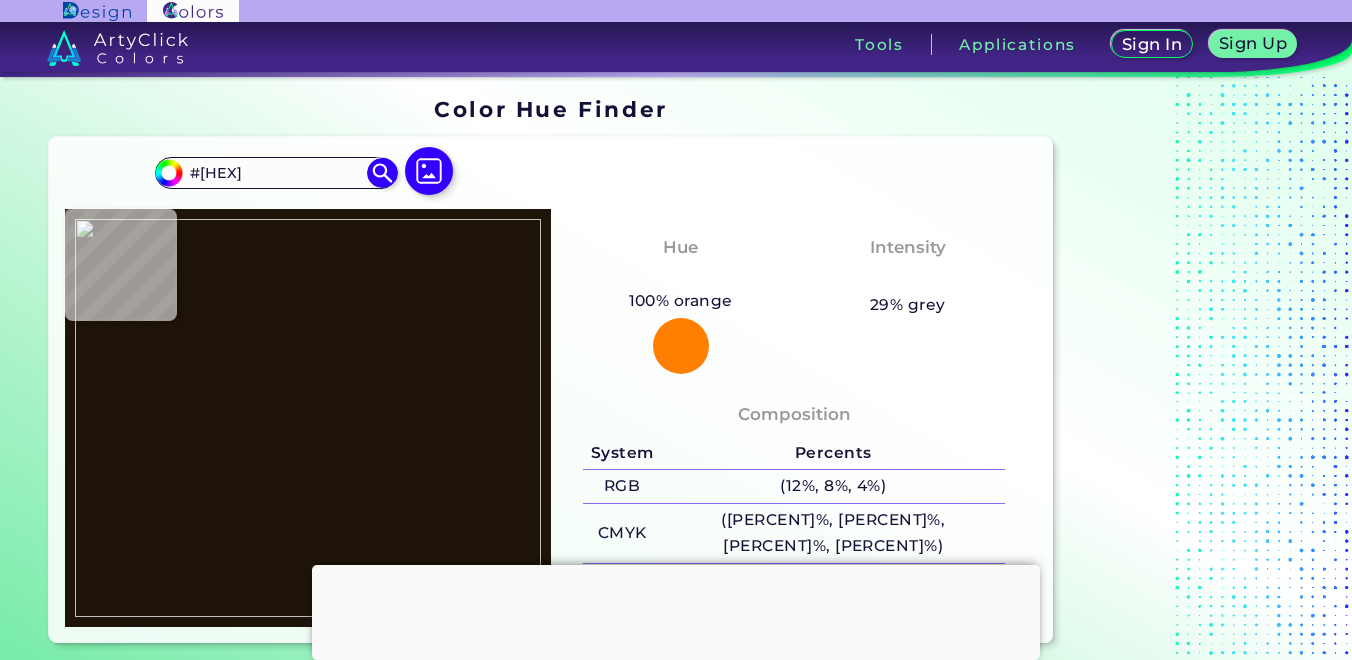 type on "#20150a" 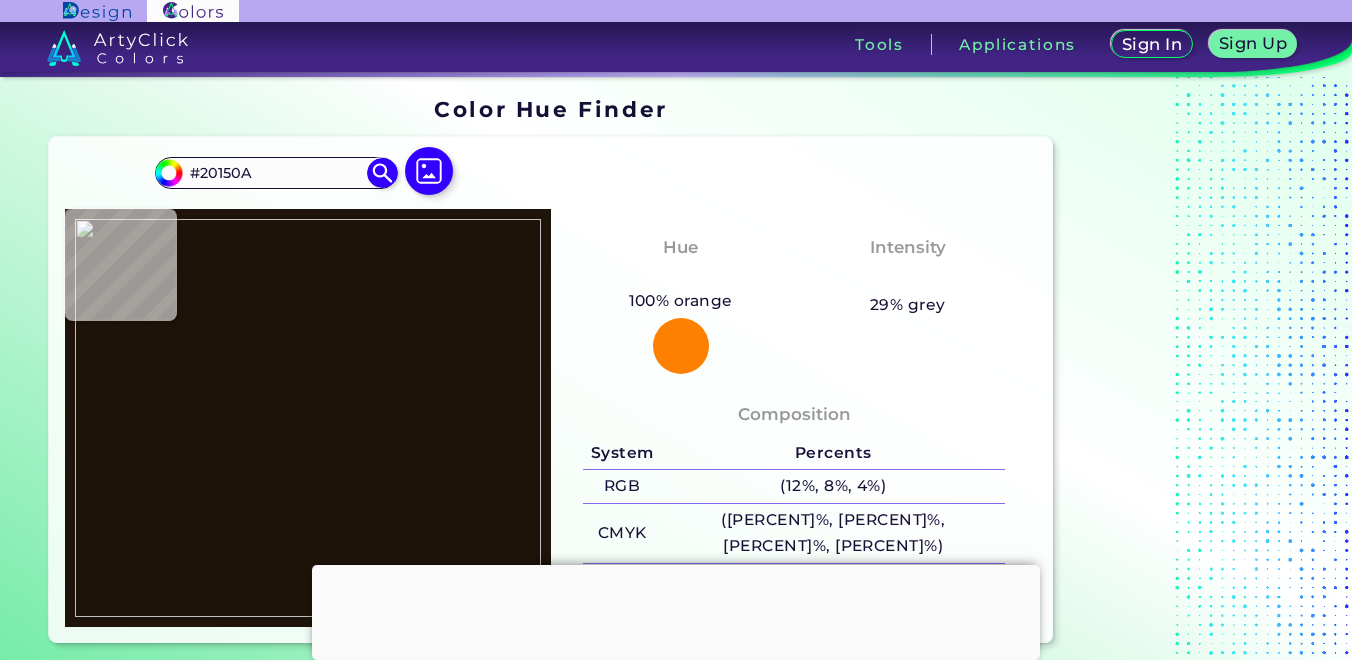 type on "#22150a" 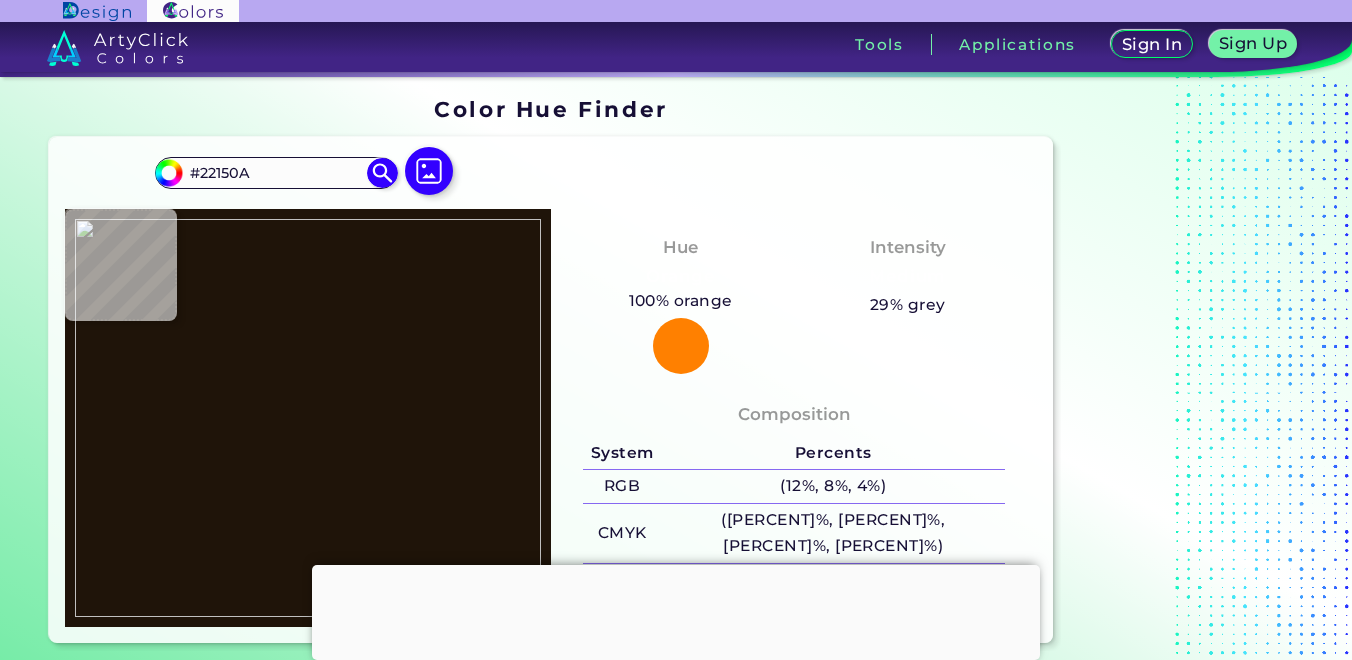 type on "#140d06" 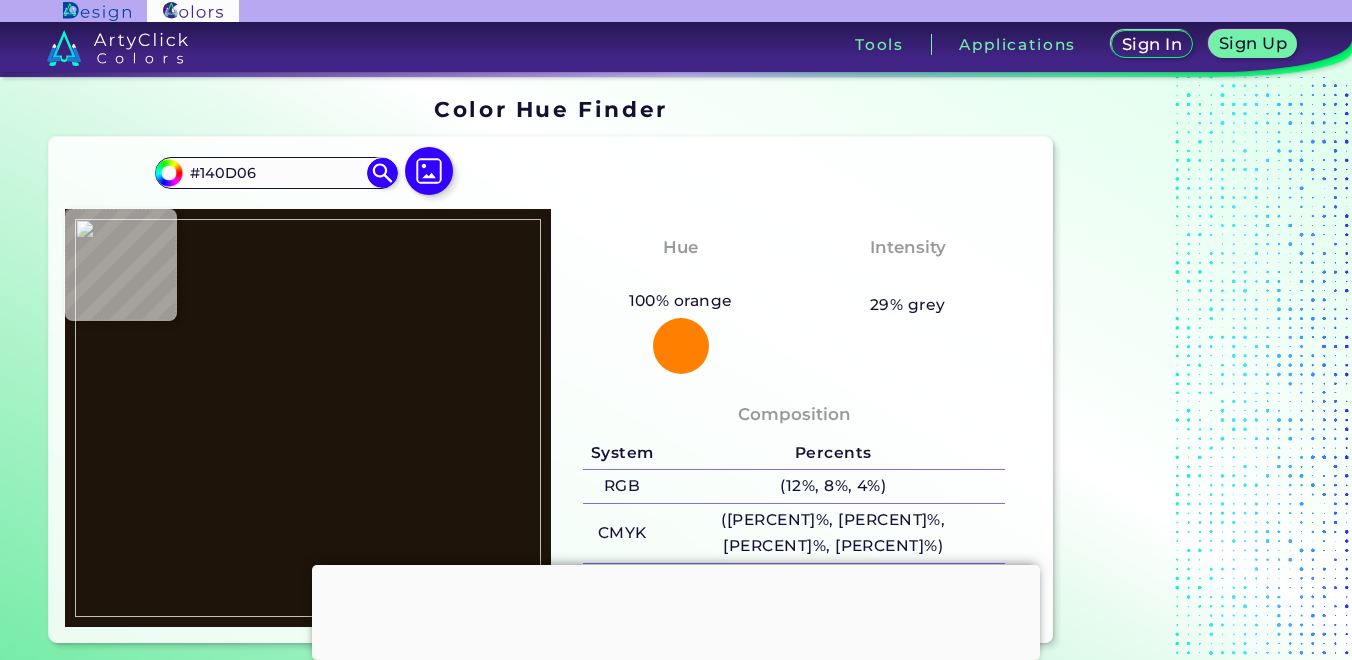 type on "#1c1208" 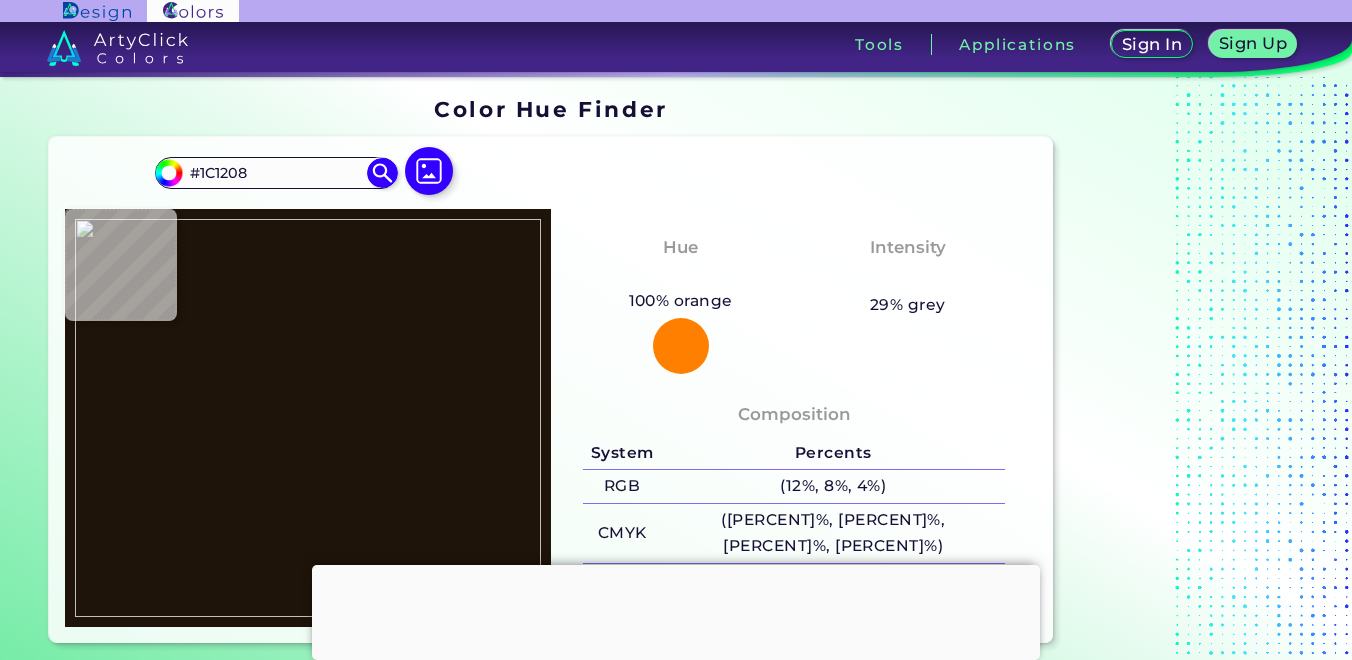 type on "#23180b" 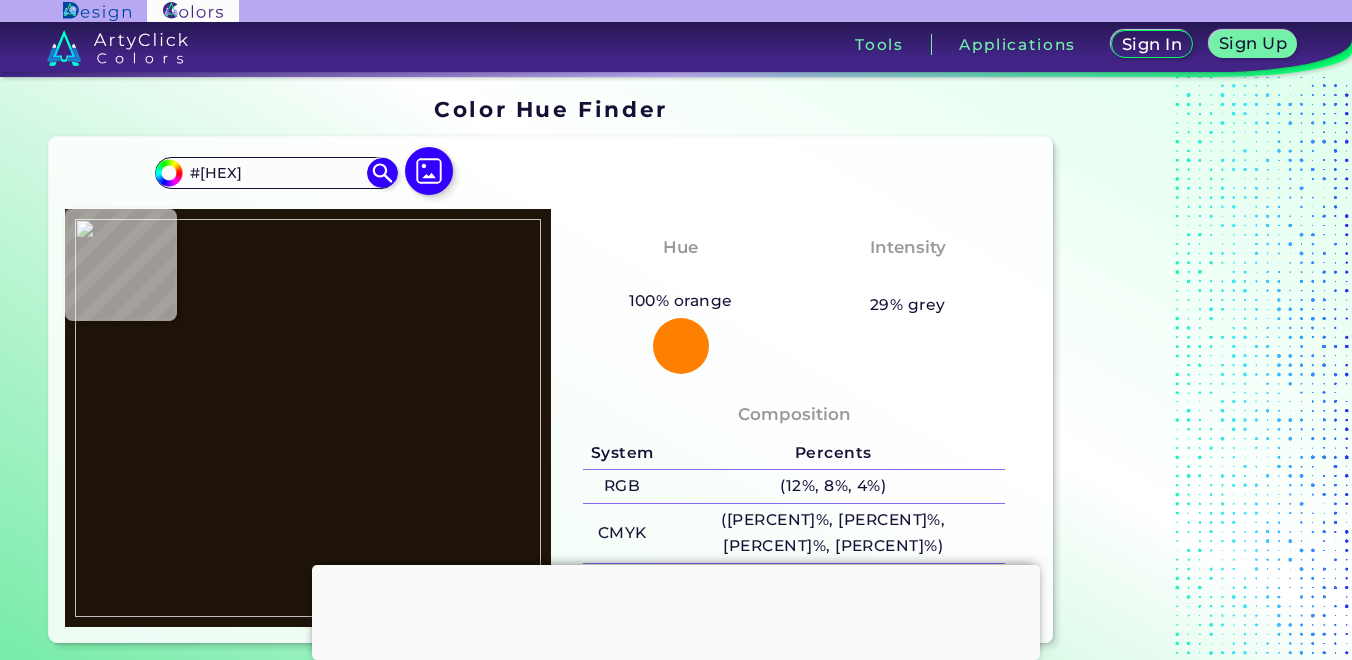 type on "#1f140a" 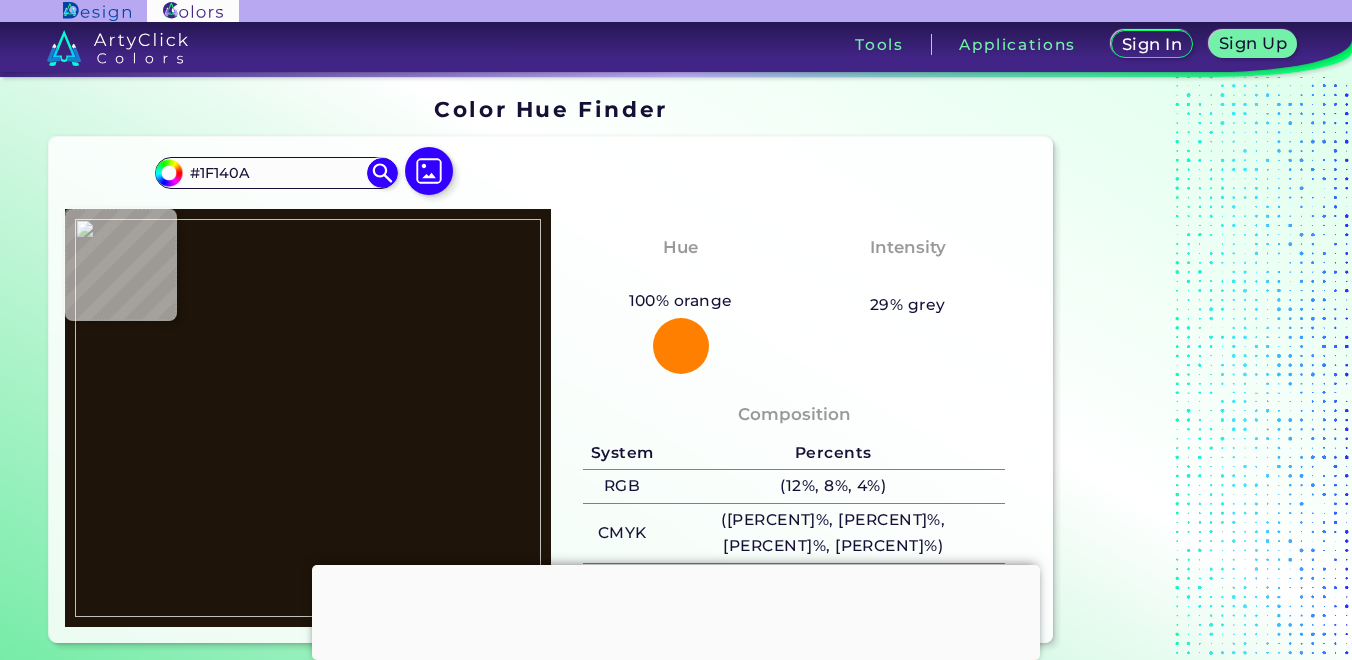 type on "#140d06" 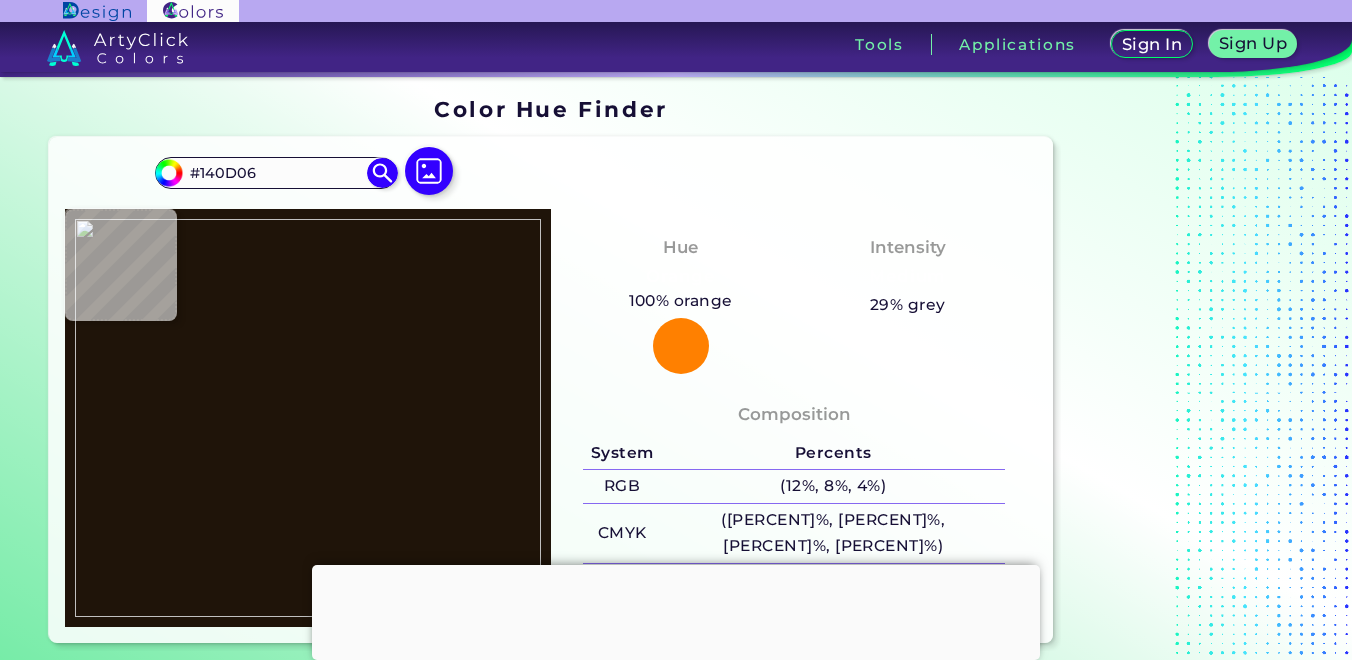 type on "#[HEX]" 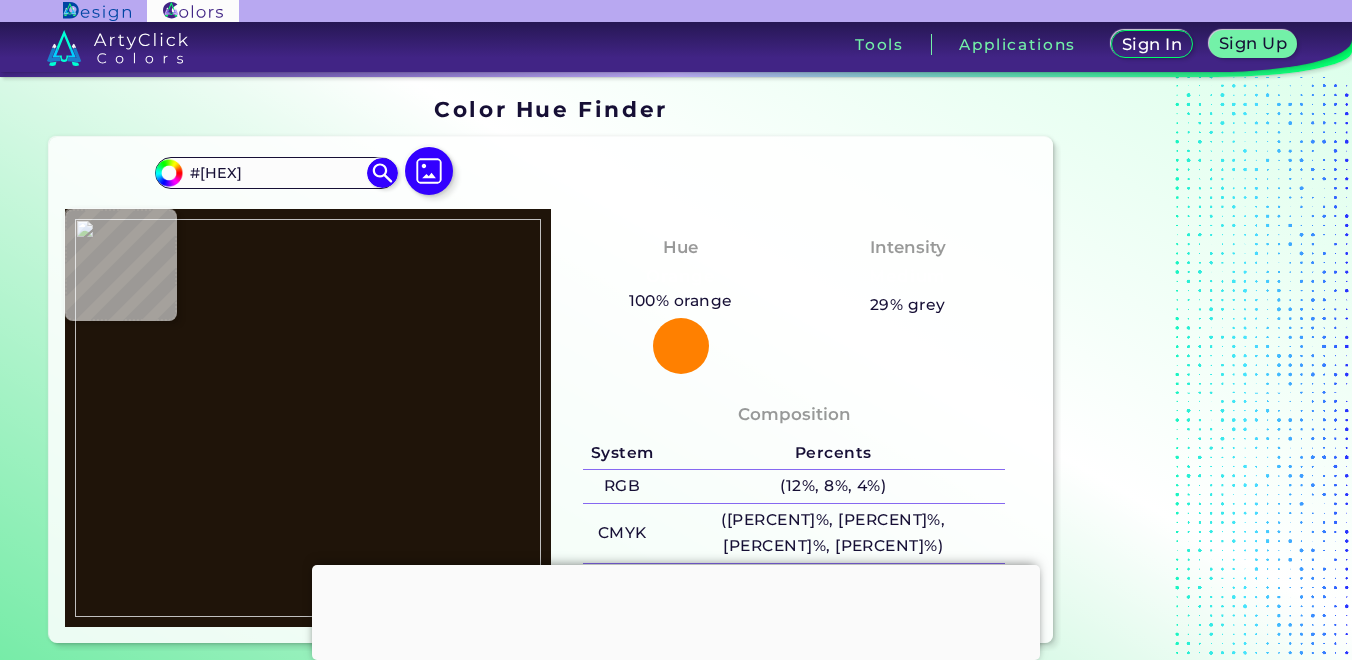 type on "#1b1007" 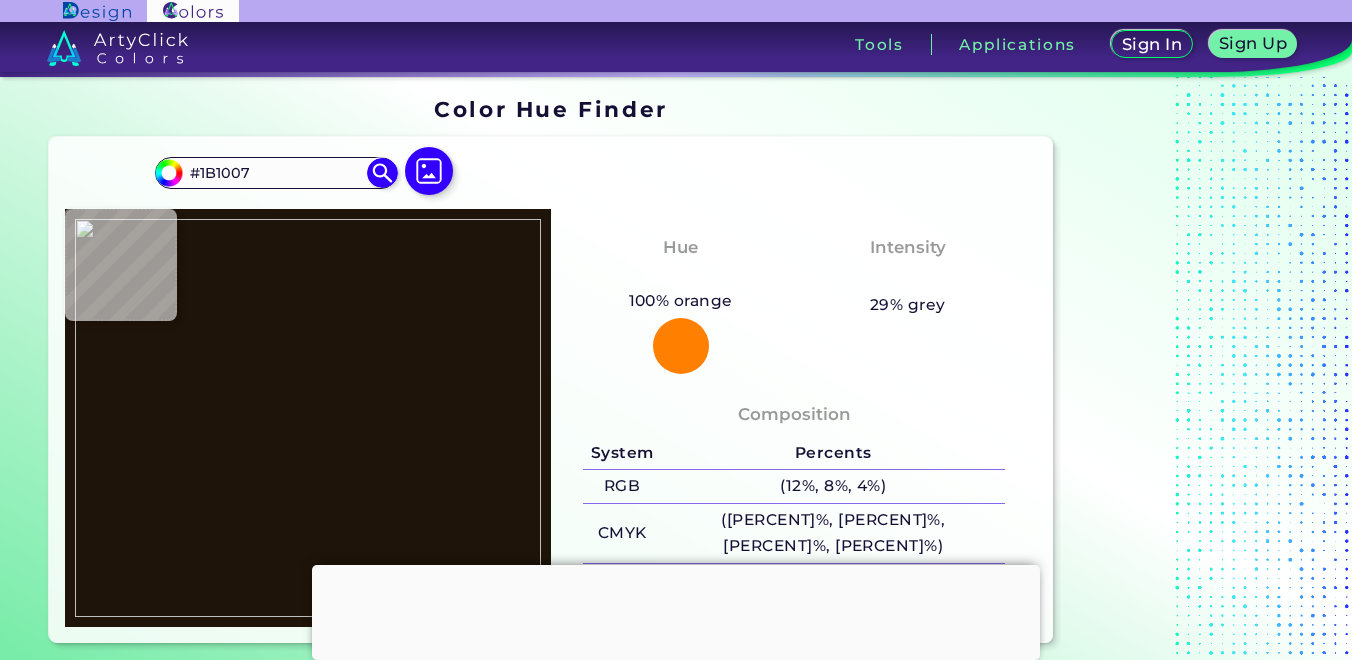 type on "#[HEX]" 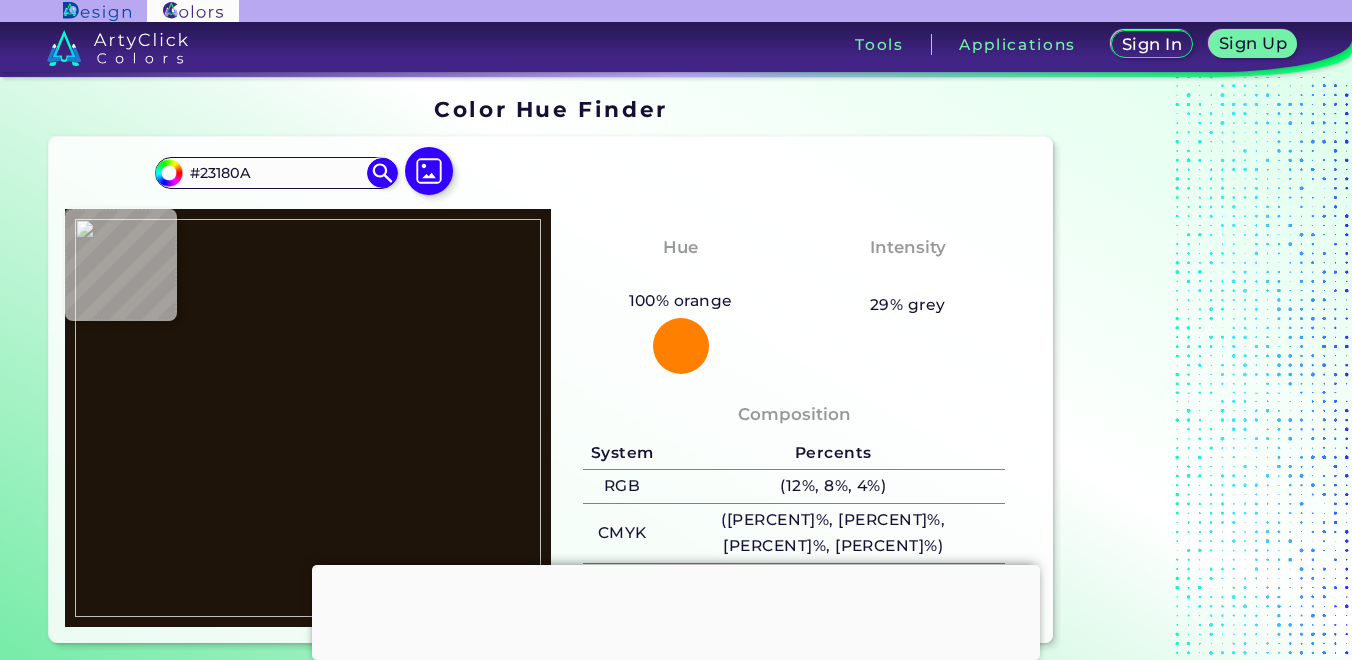 type on "#140d06" 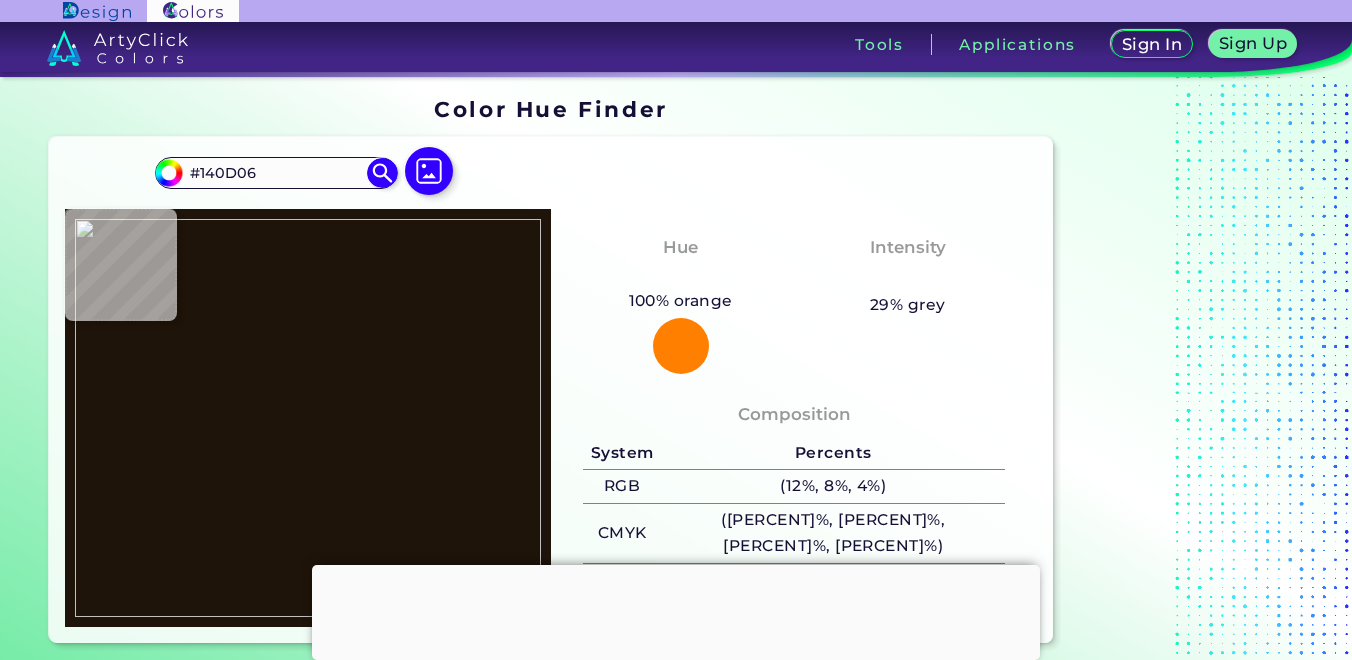 type on "#[HEX]" 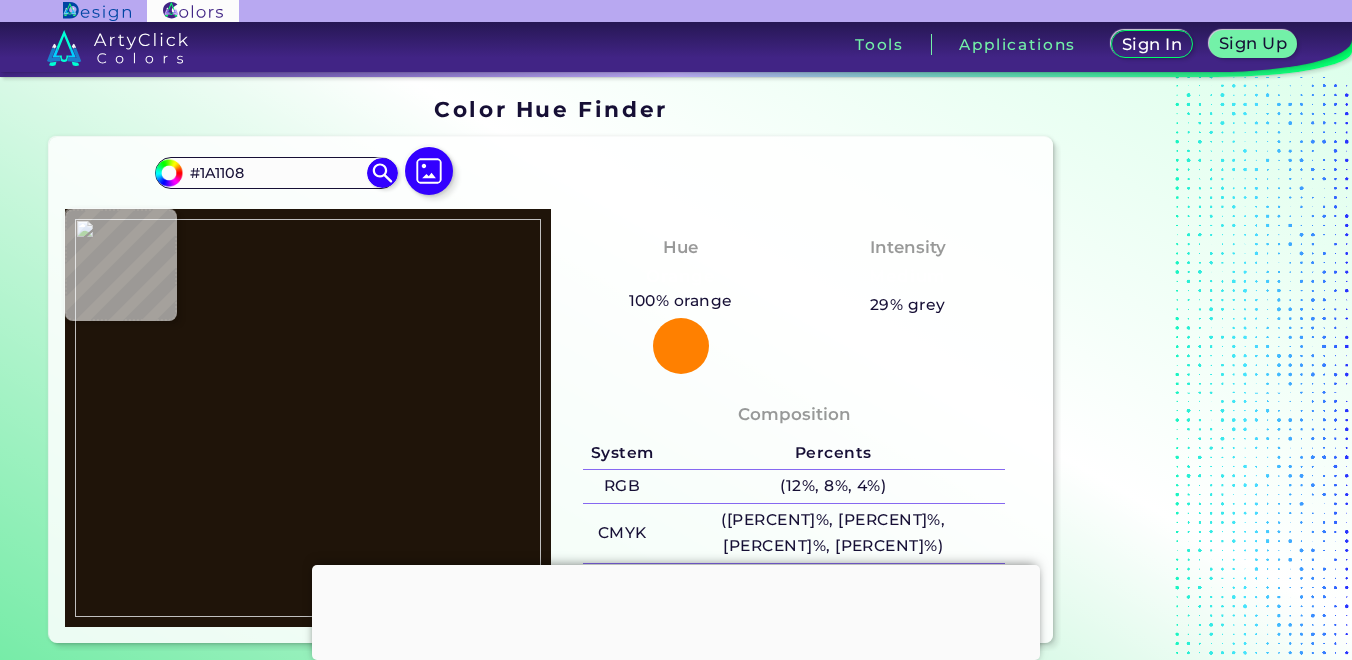 type on "#120c05" 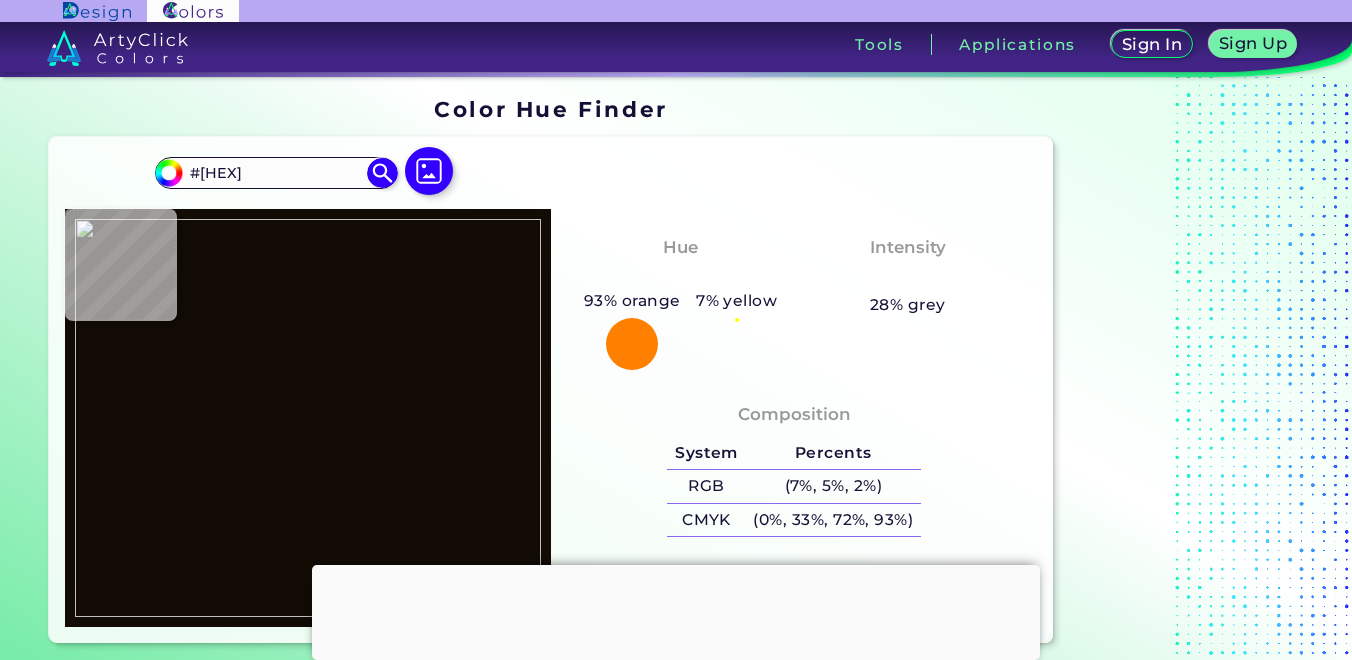 type on "#231727" 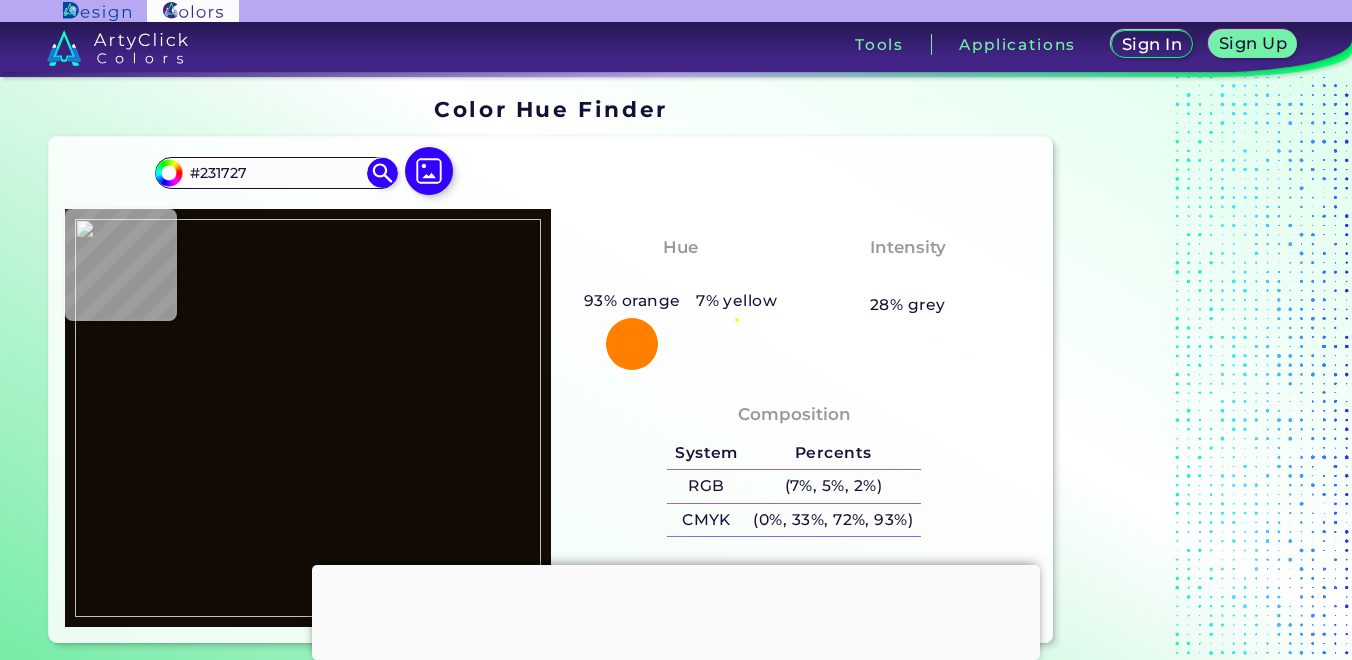 type on "#5a5239" 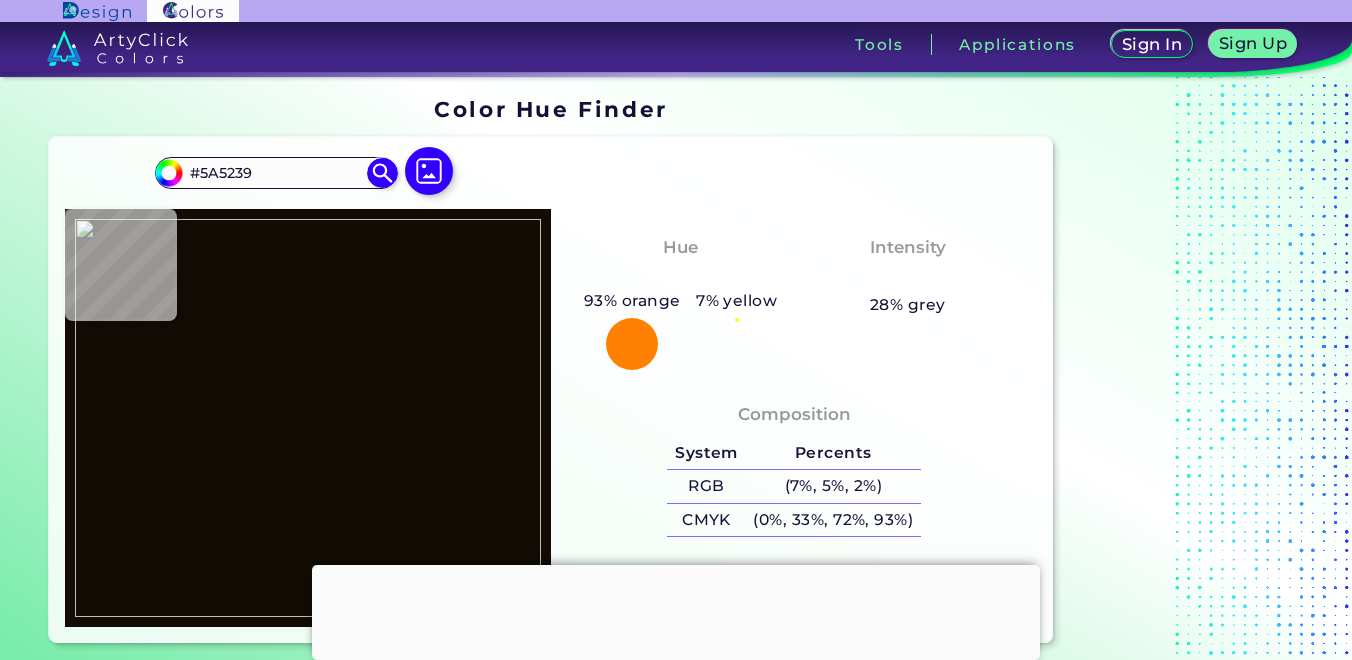 type on "#[HEX]" 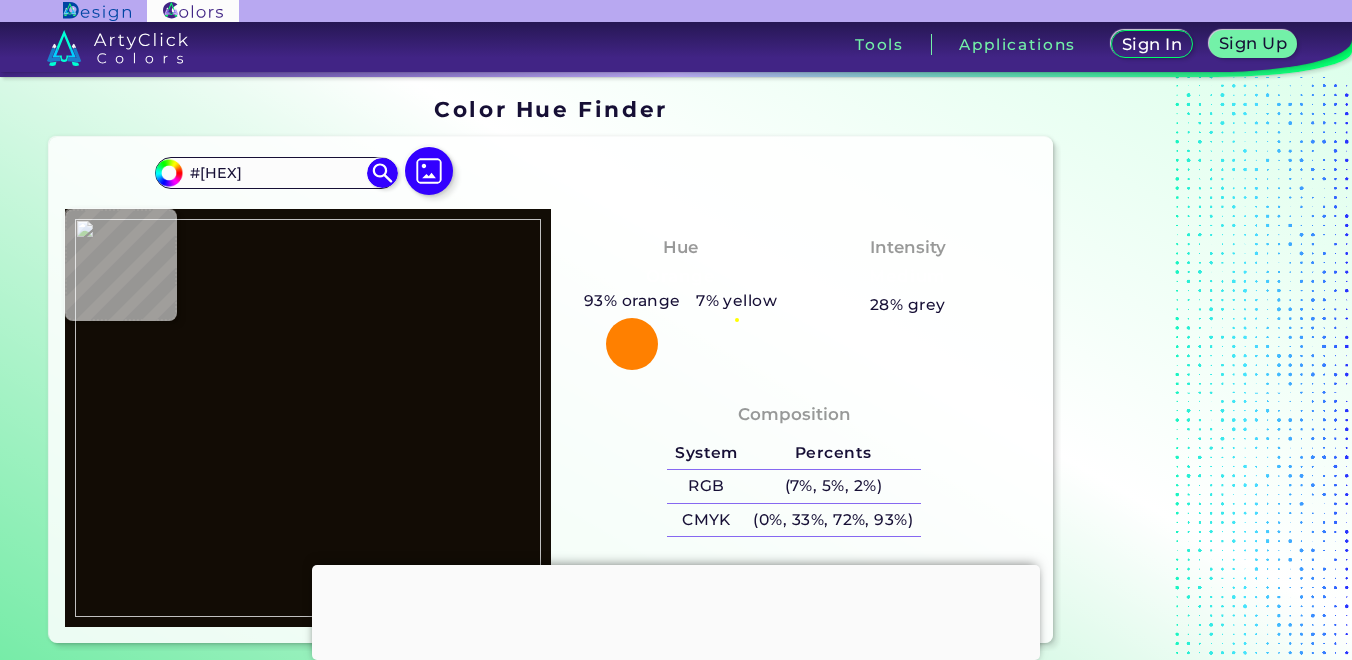 type on "#[HEX]" 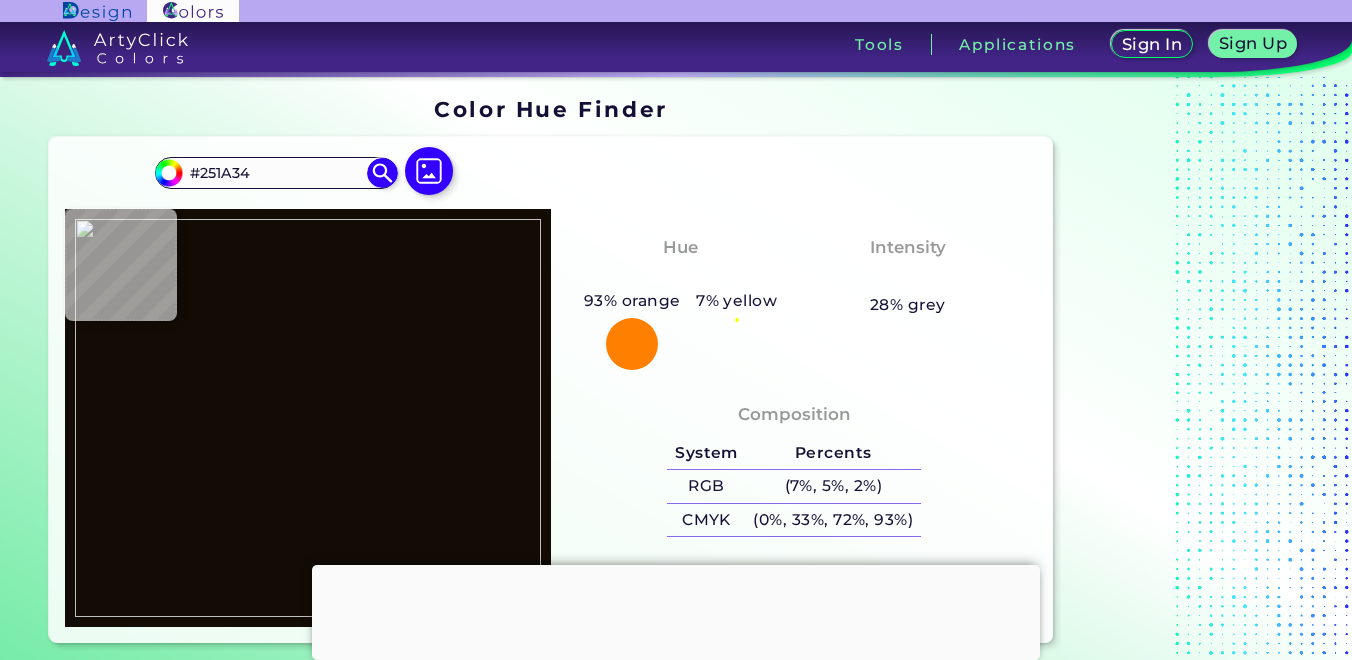 type on "#[HEX]" 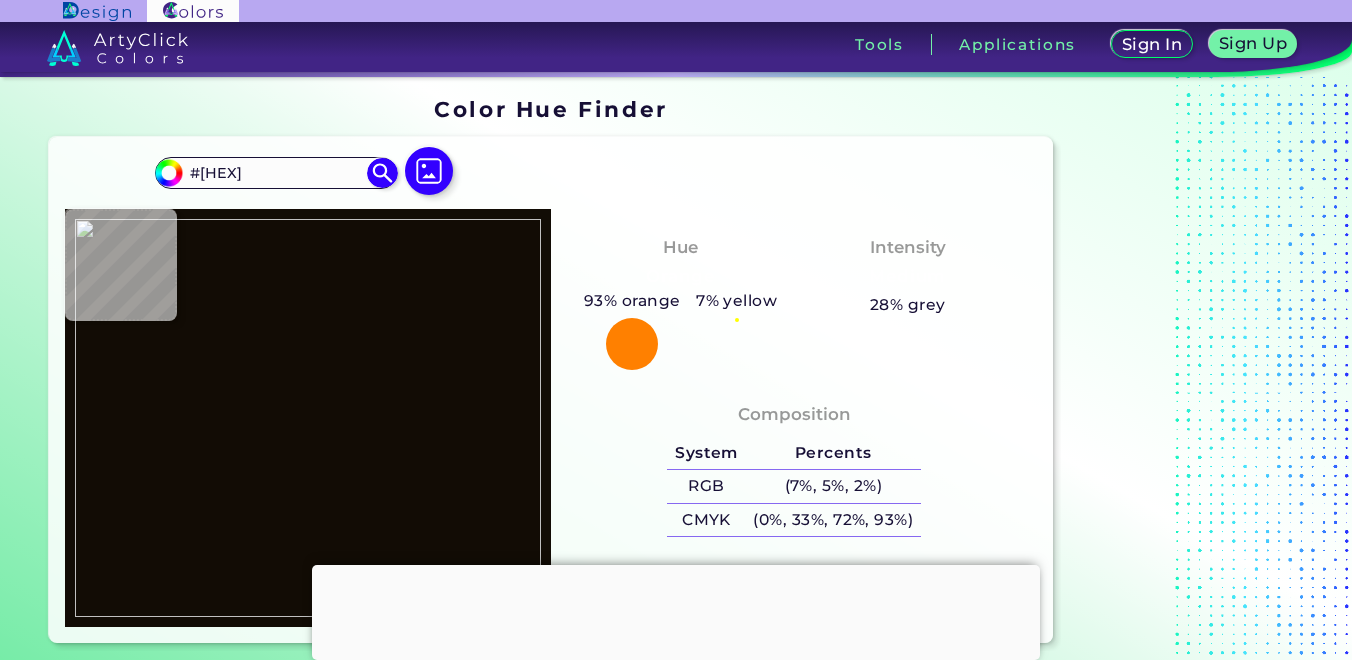 type on "#503955" 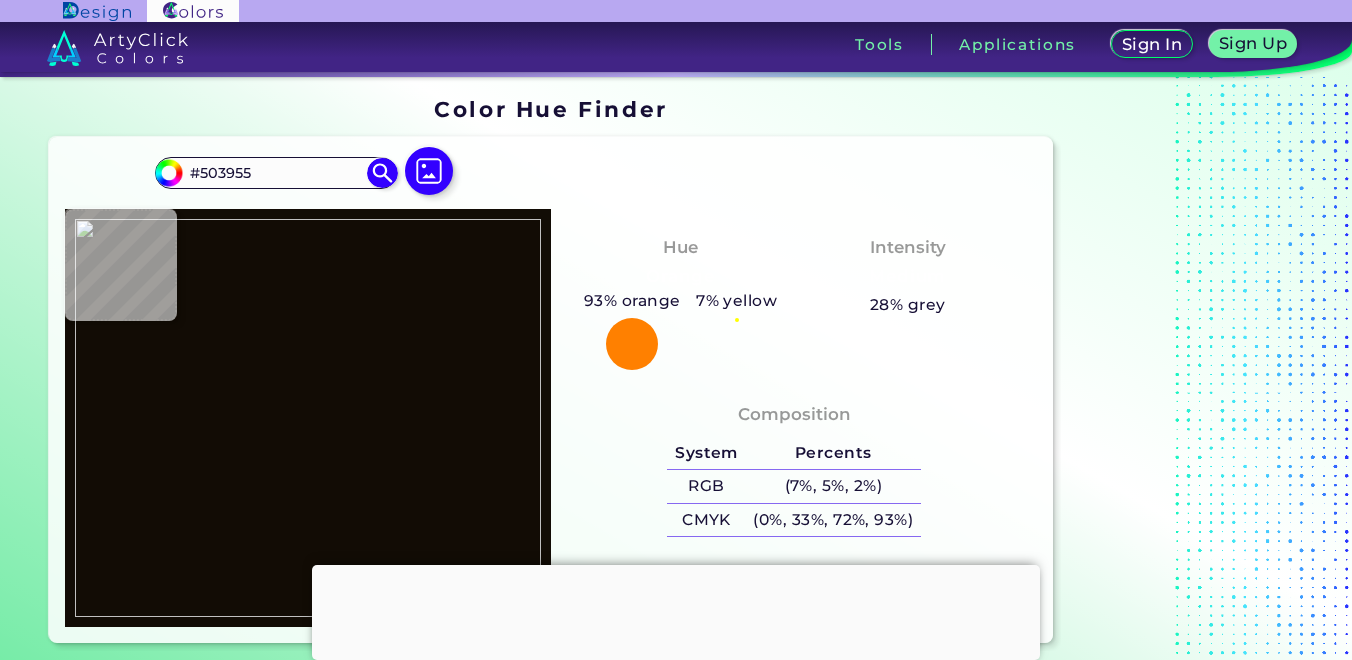 type on "#645b64" 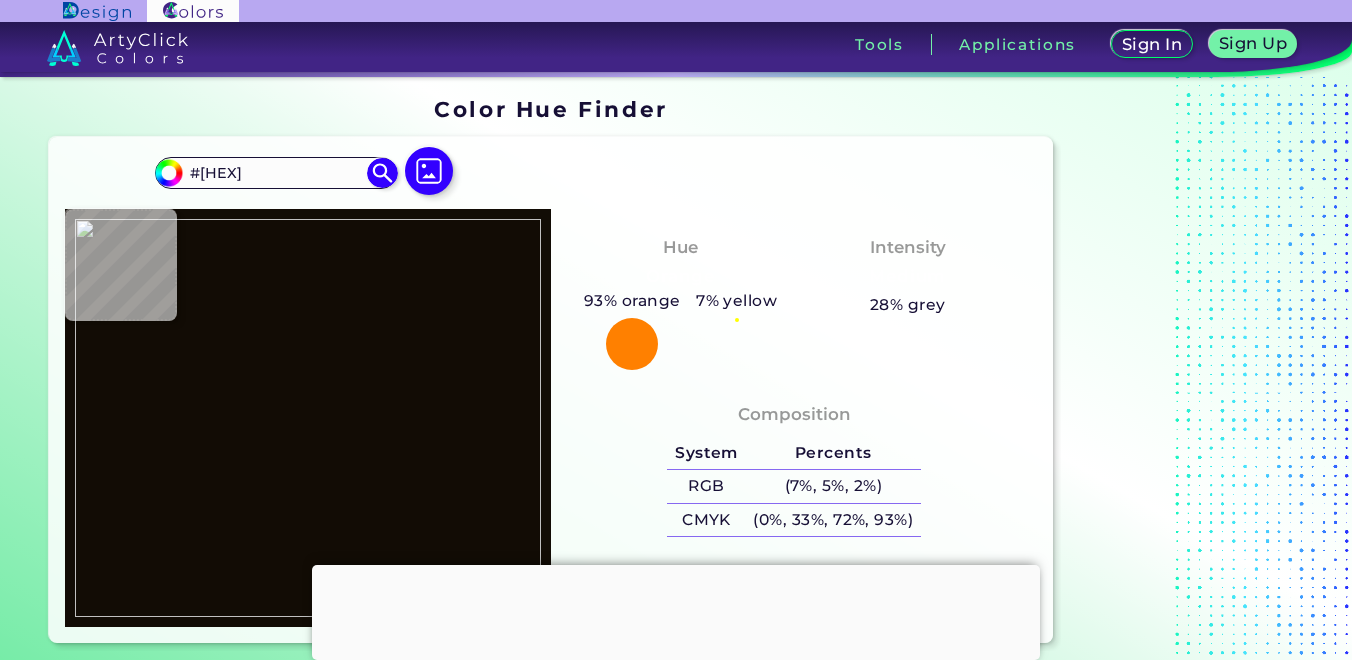 type on "#2c223c" 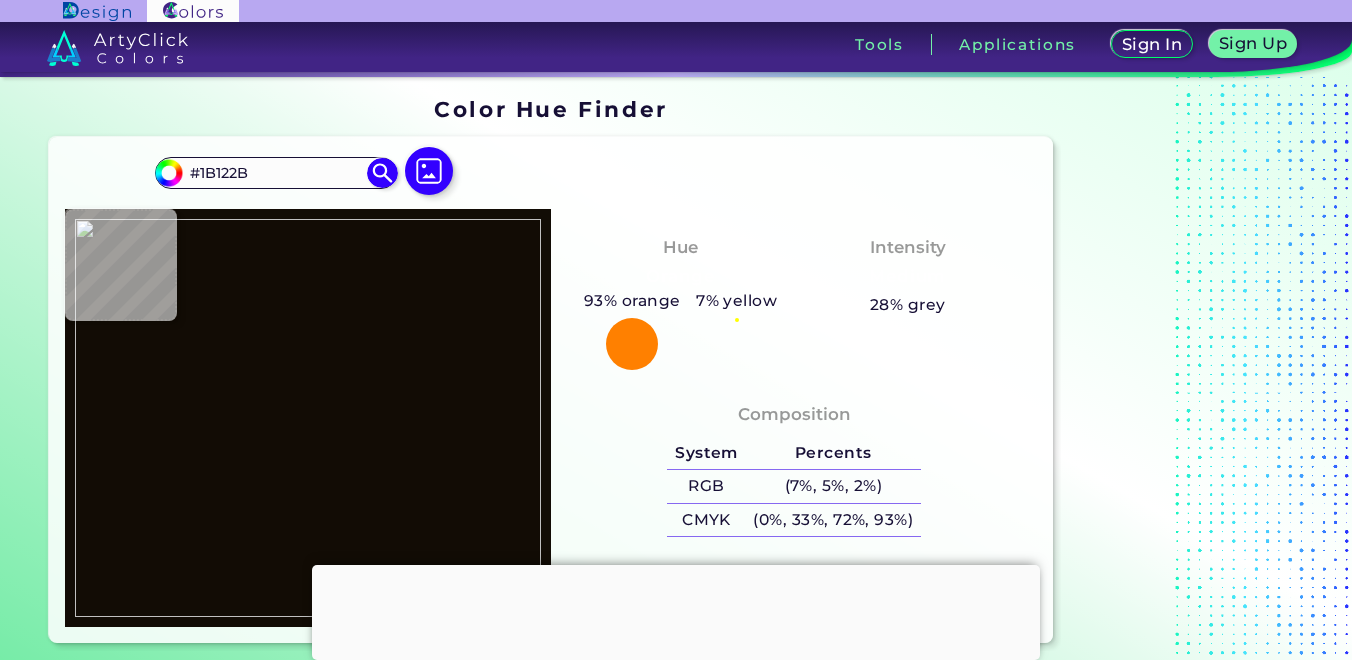 type on "#[HEX]" 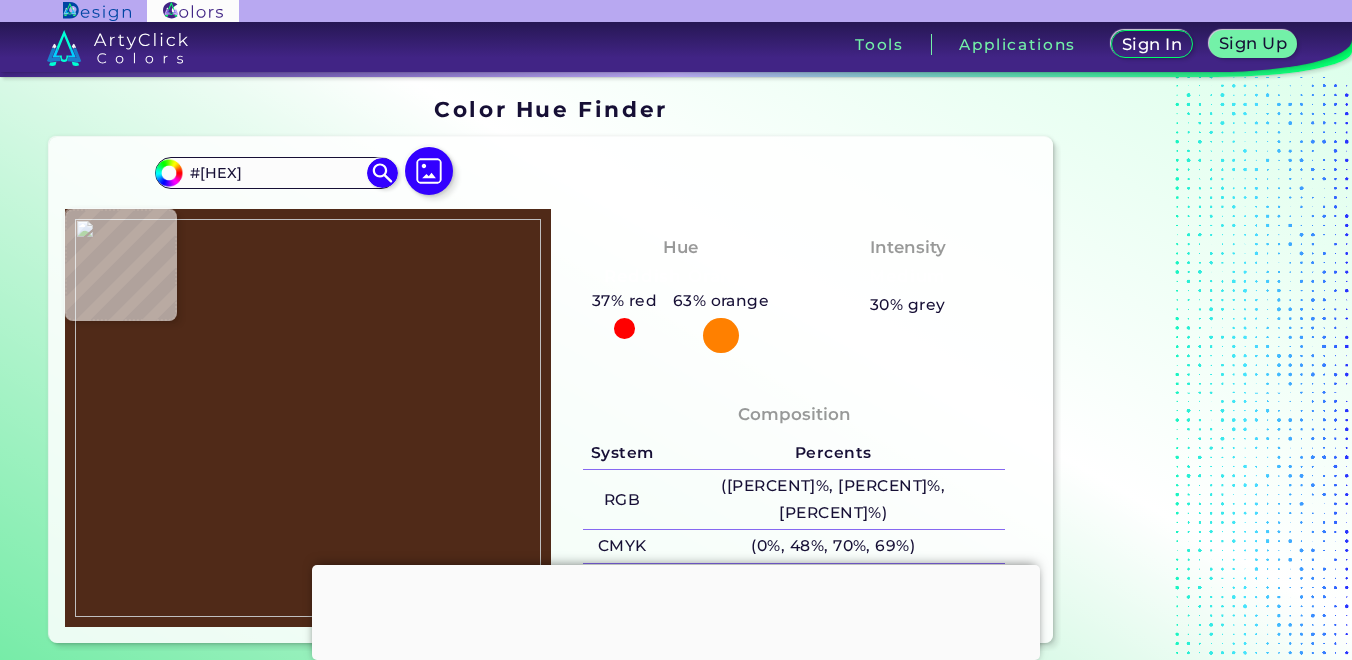 type on "#3c2114" 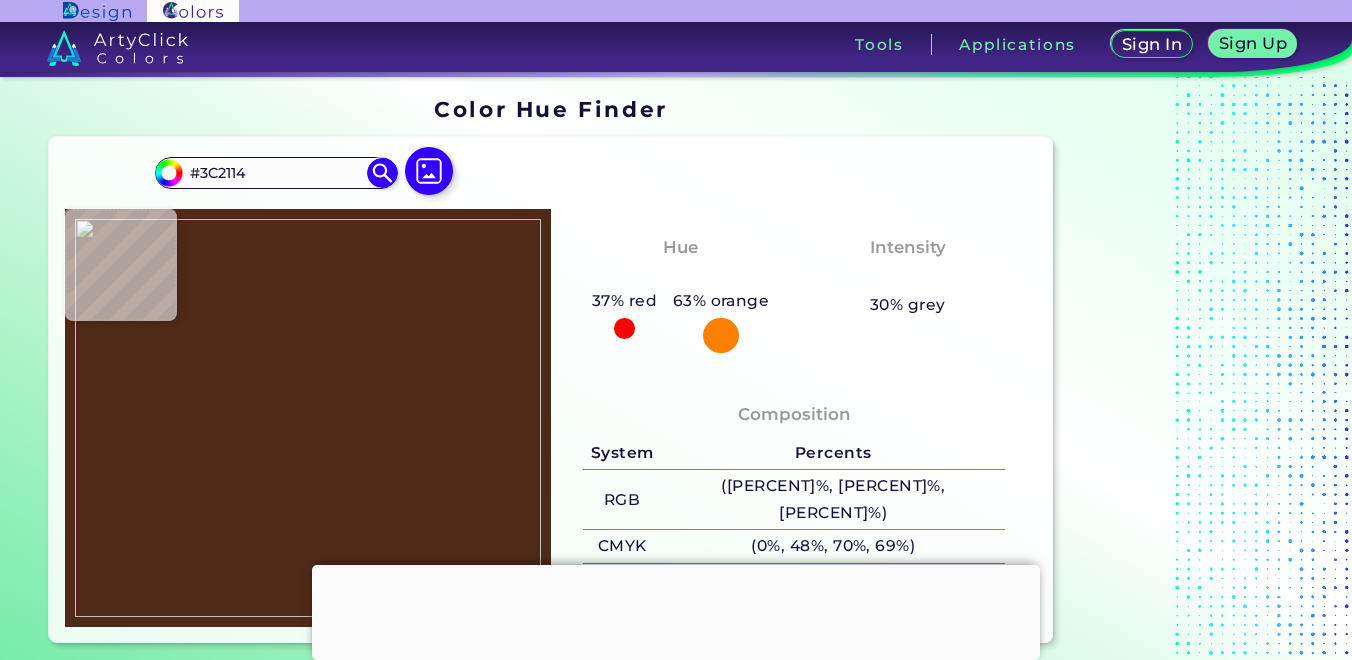 type on "#574f37" 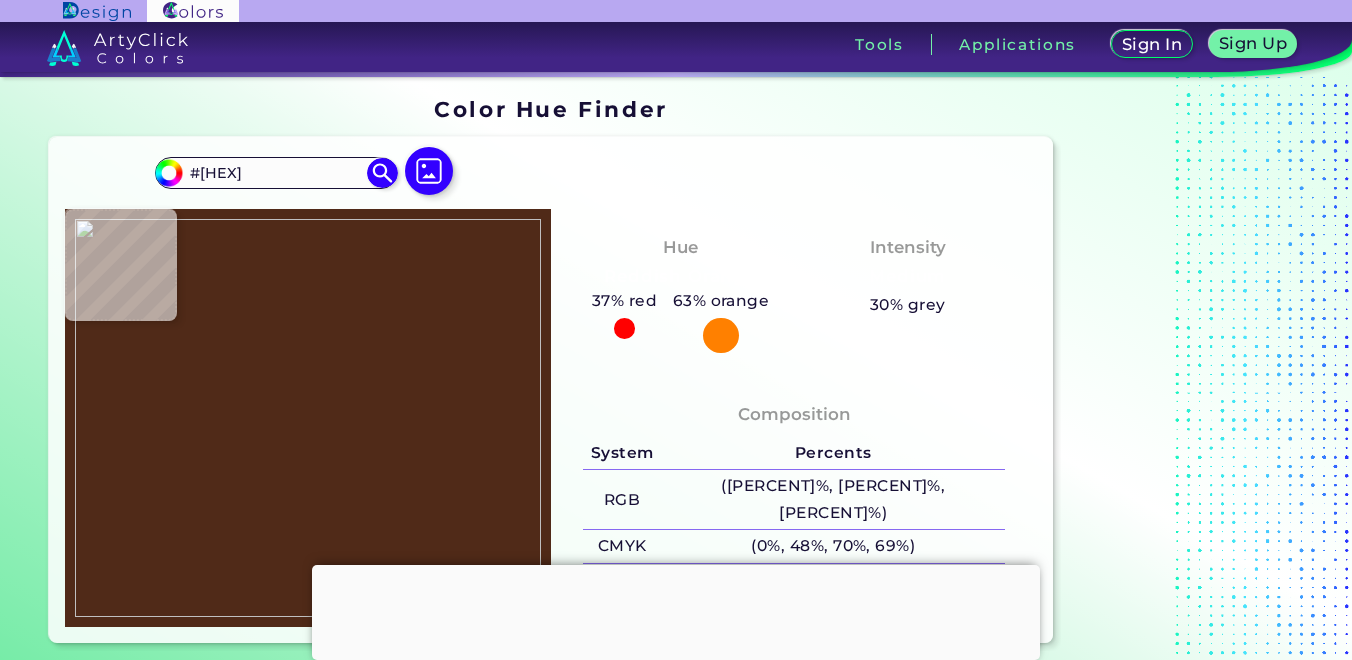type on "#2b182c" 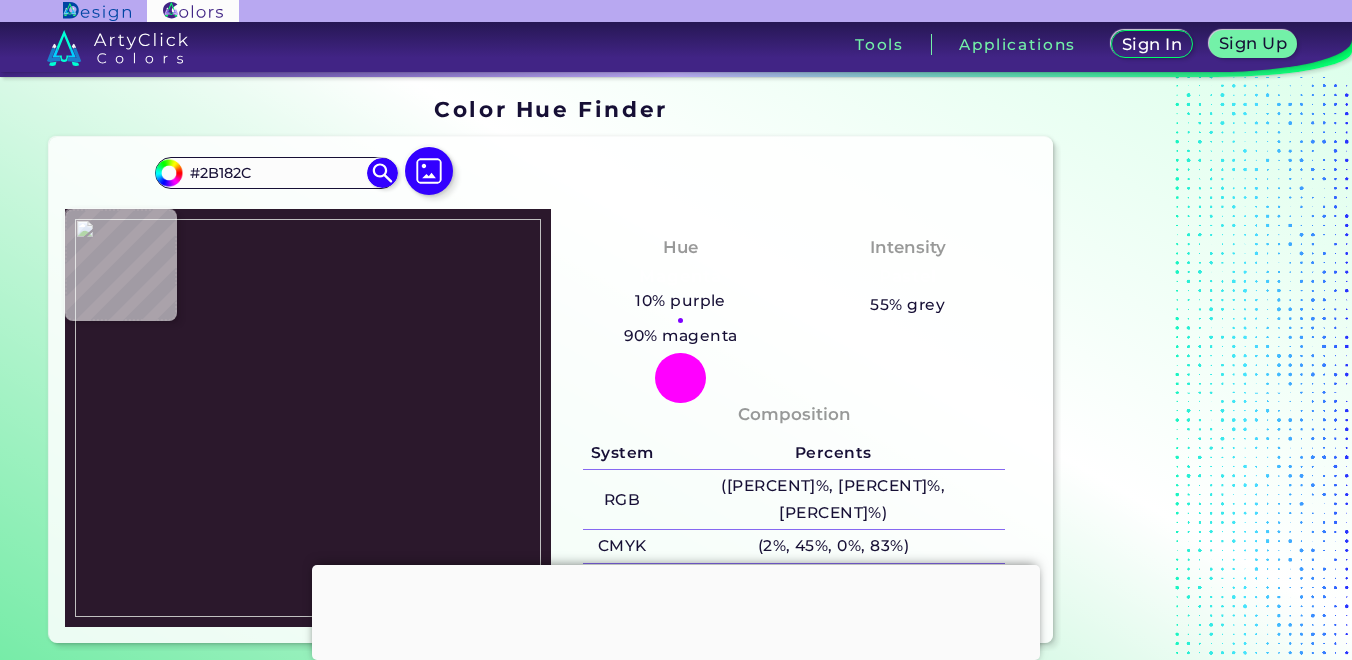 type on "#261228" 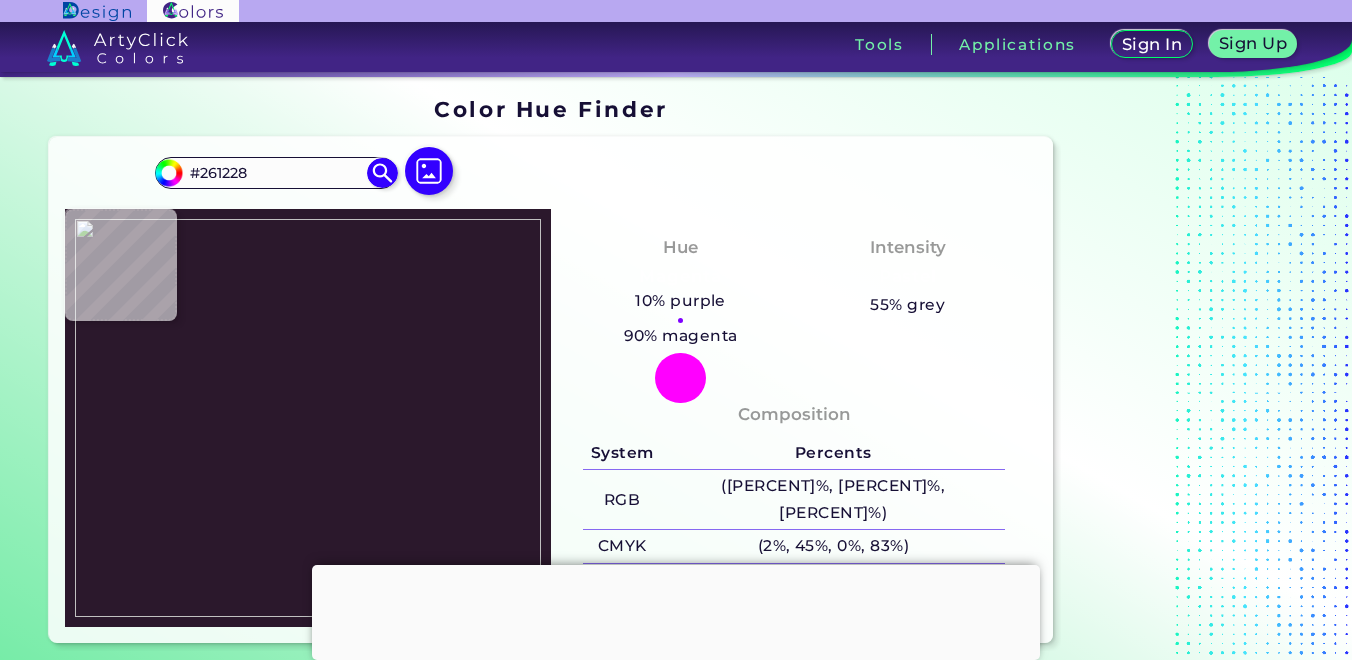 type on "#261328" 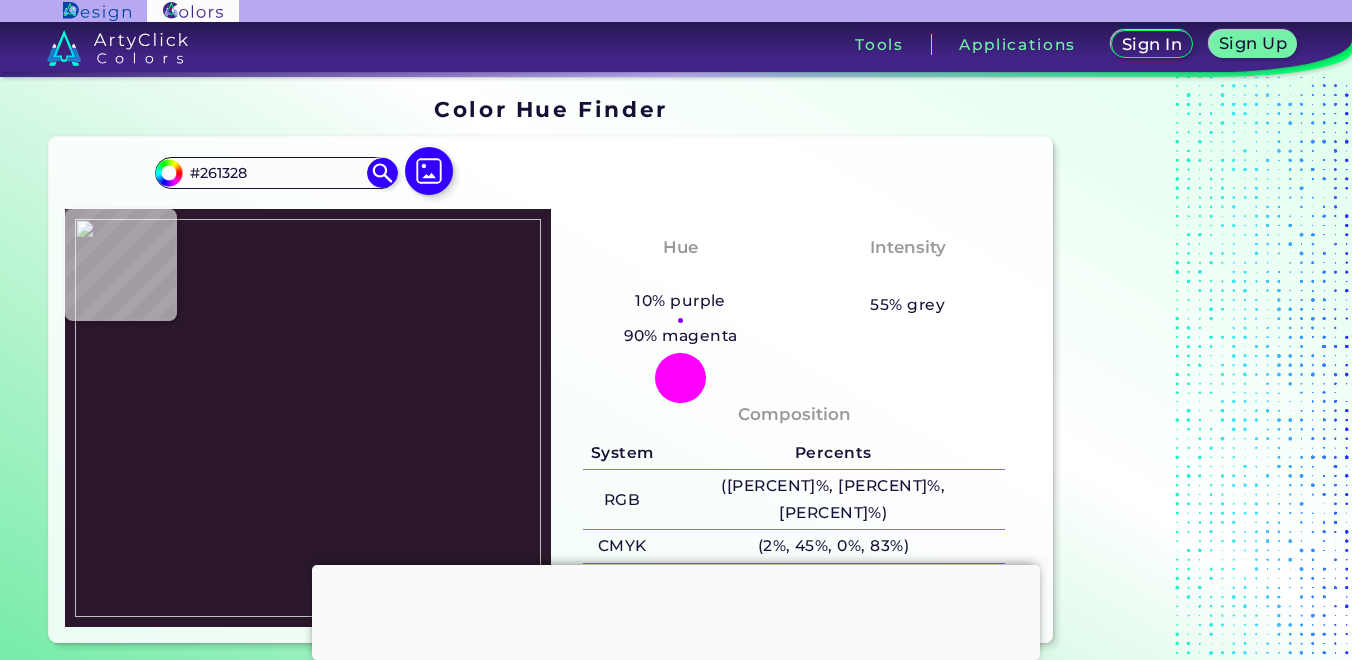 type on "#[HEX]" 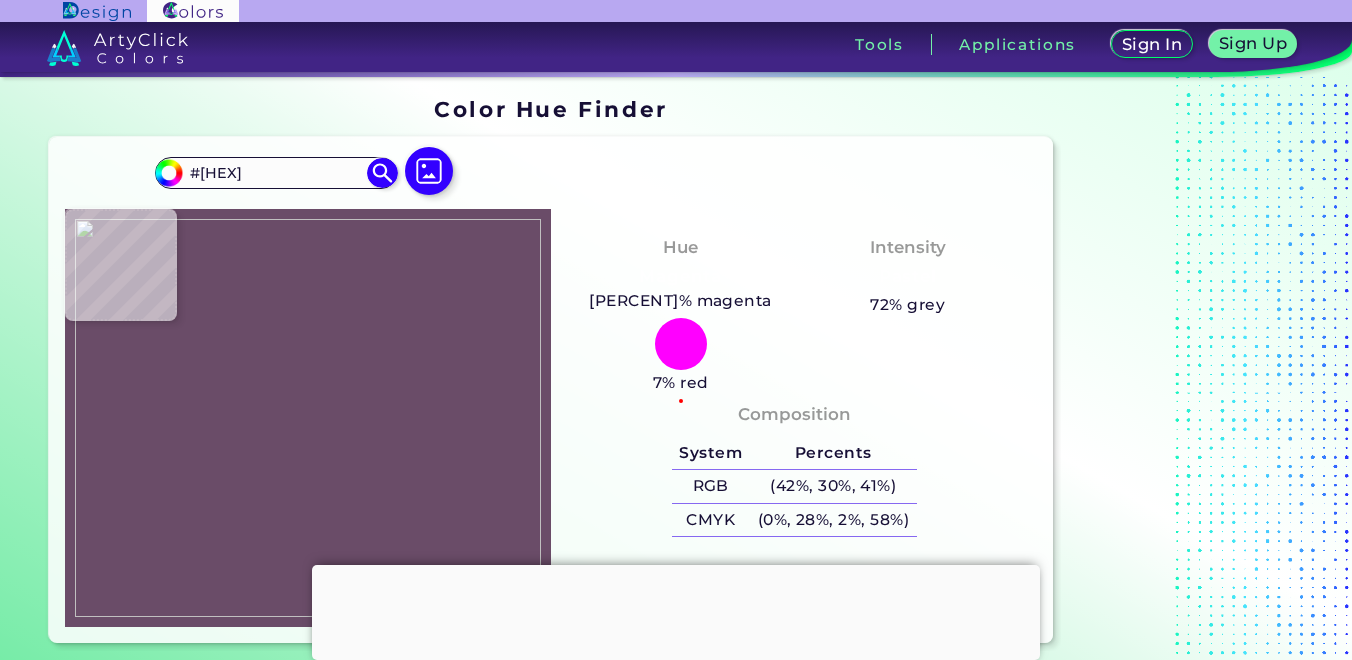 type on "#[HEX]" 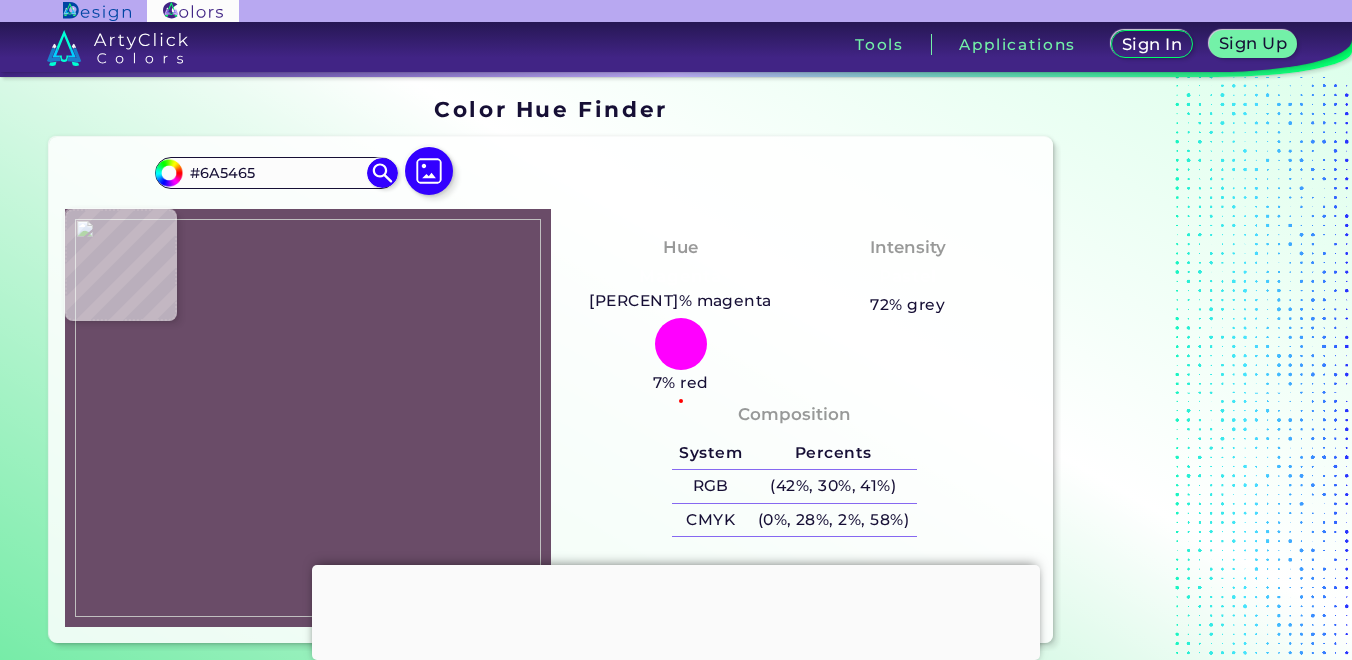 type on "#604560" 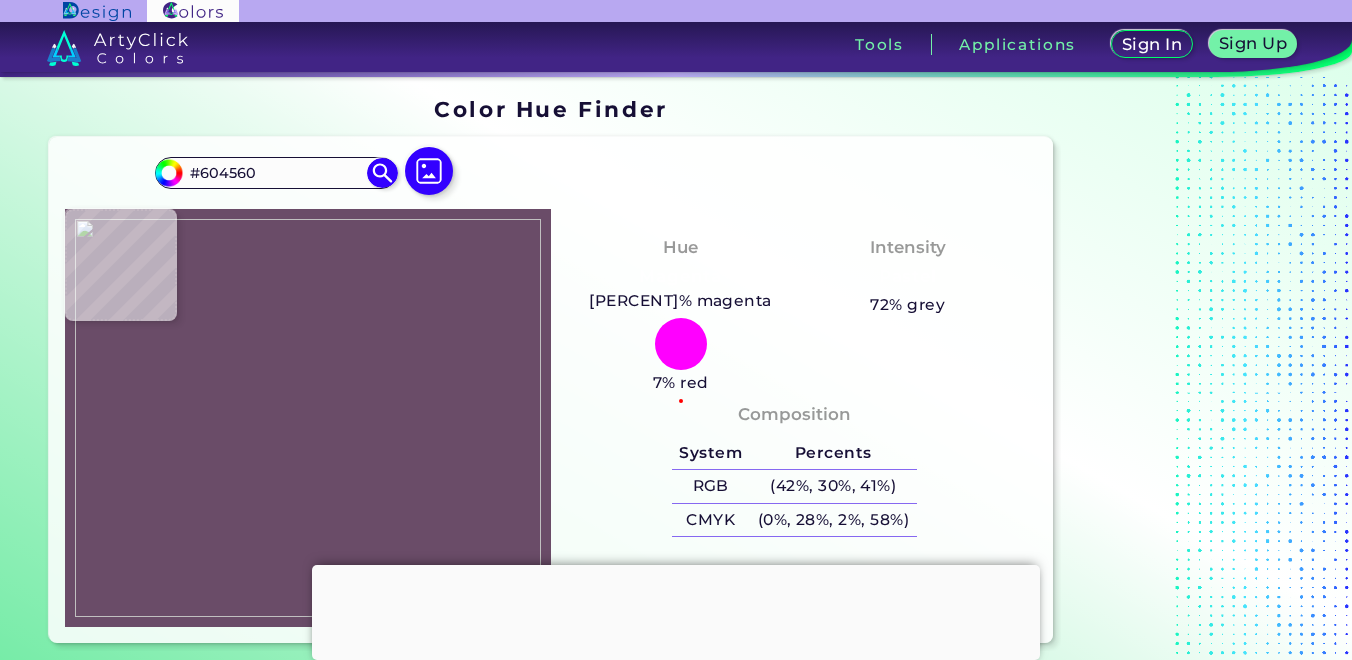 type on "#5a5239" 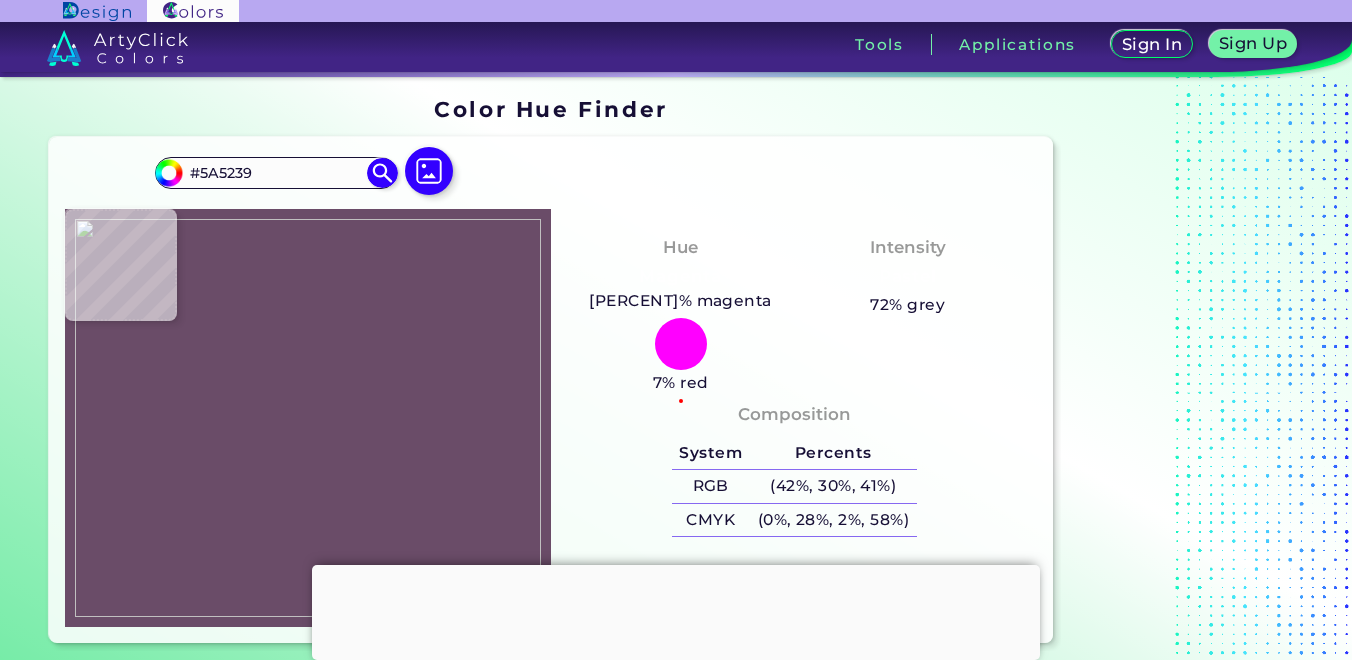 type on "#554932" 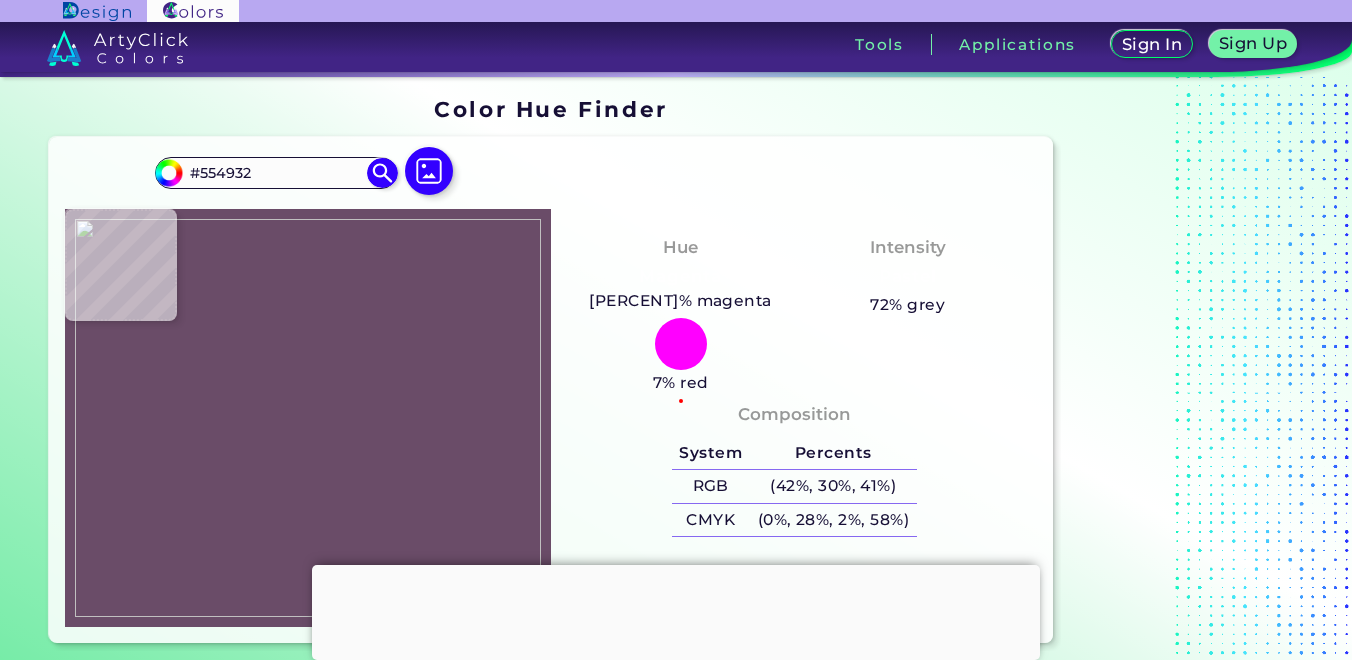 type on "#[HEX]" 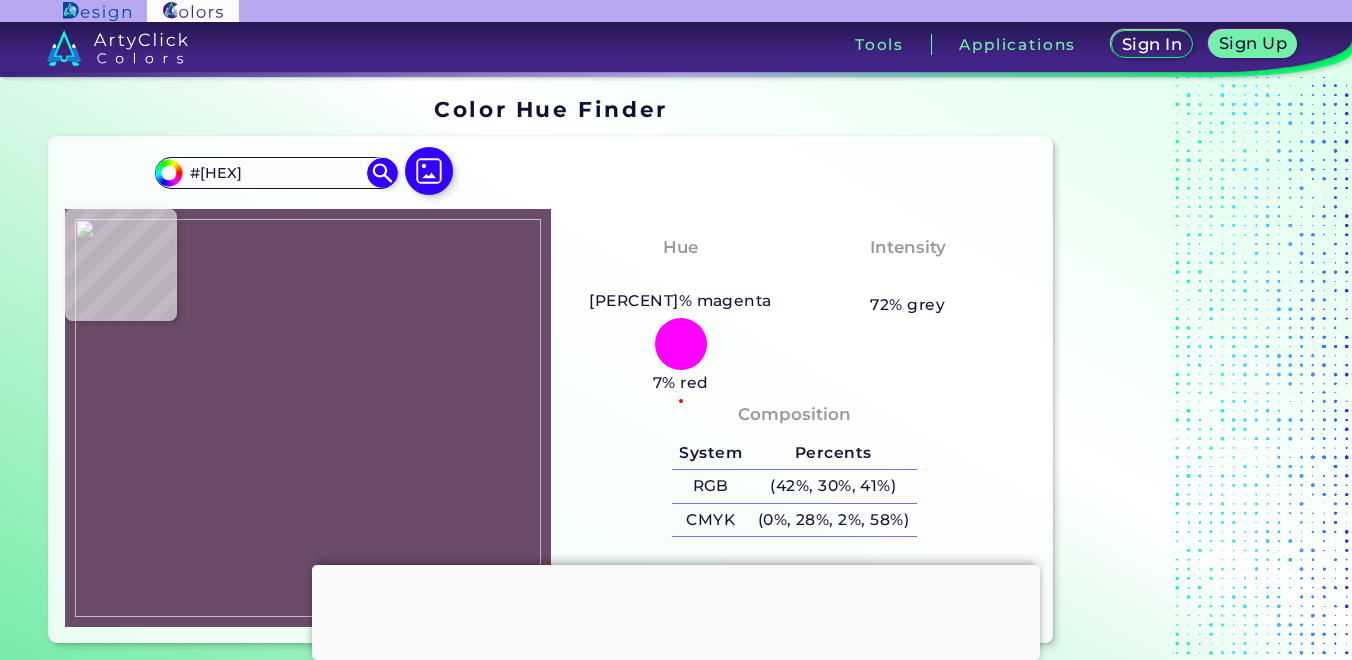 type on "#[HEX]" 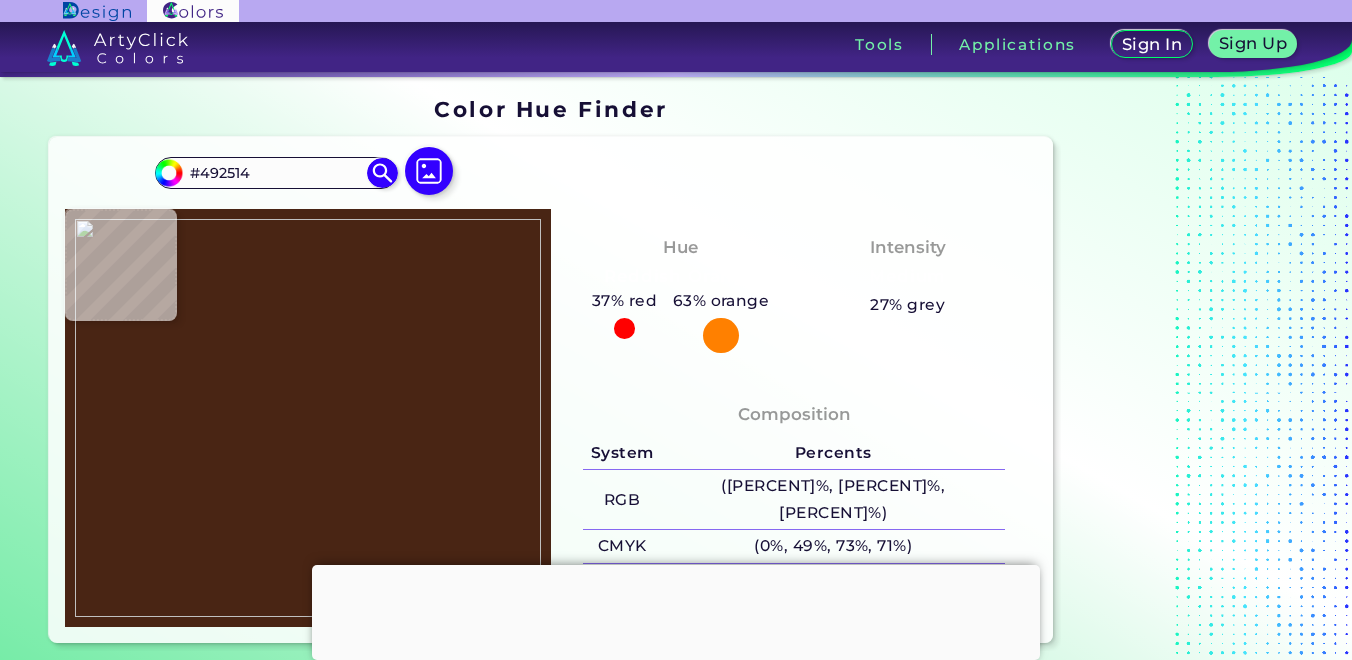type on "#000000" 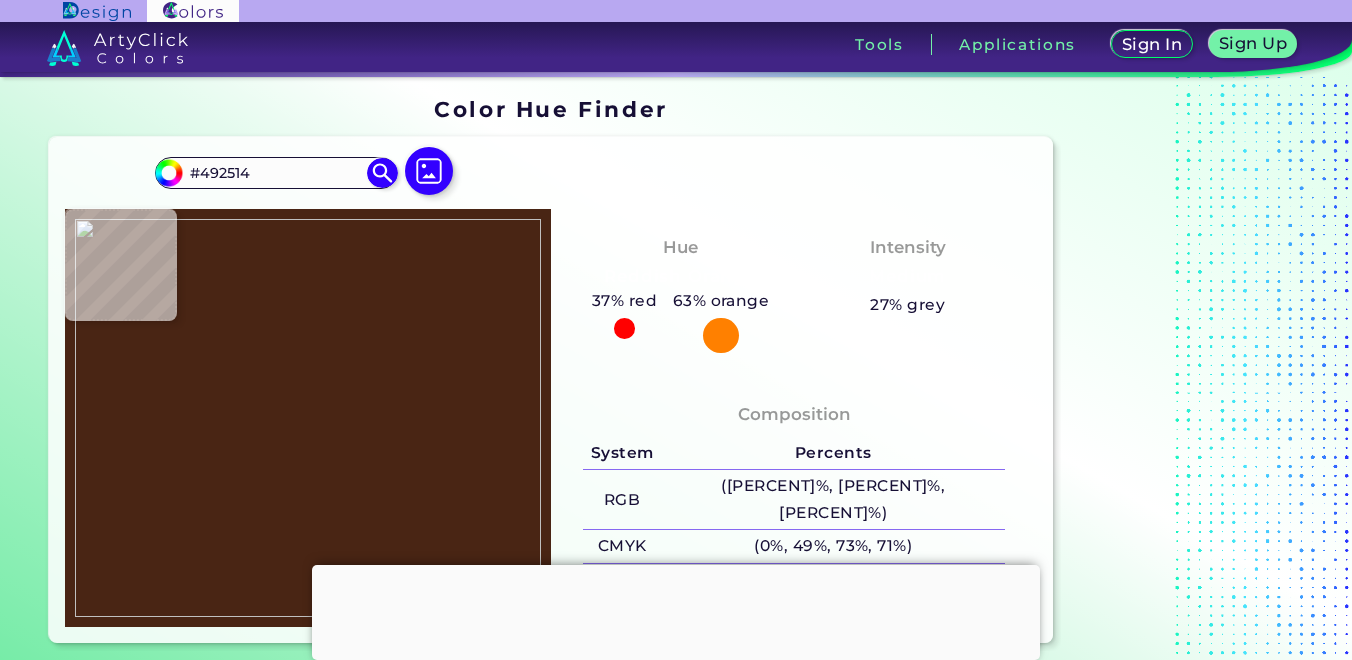 type on "#000000" 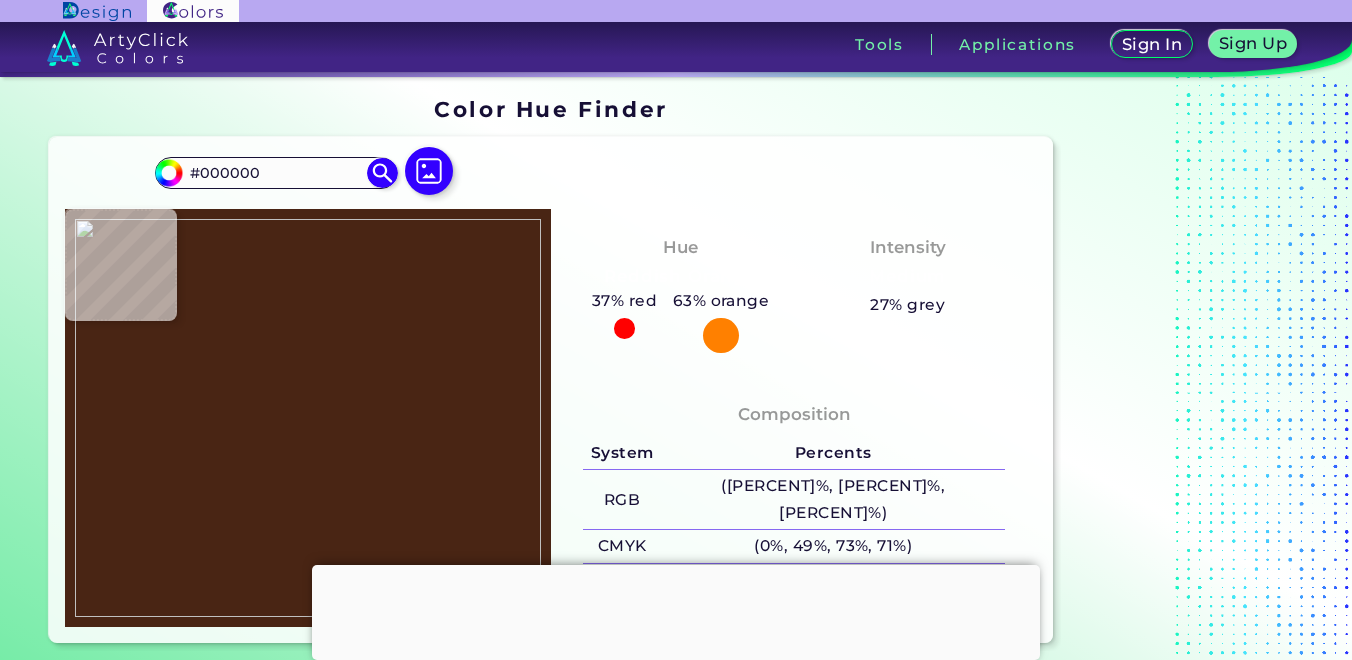 type on "#[HEX]" 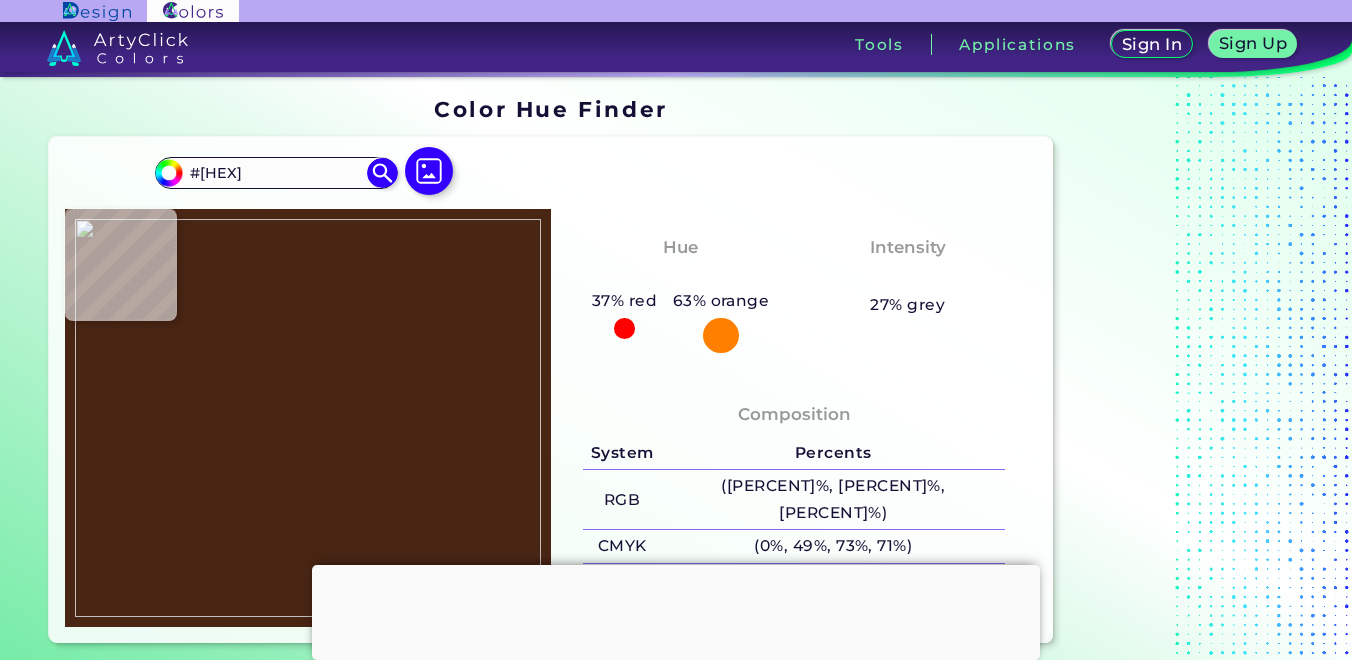 type on "#180f07" 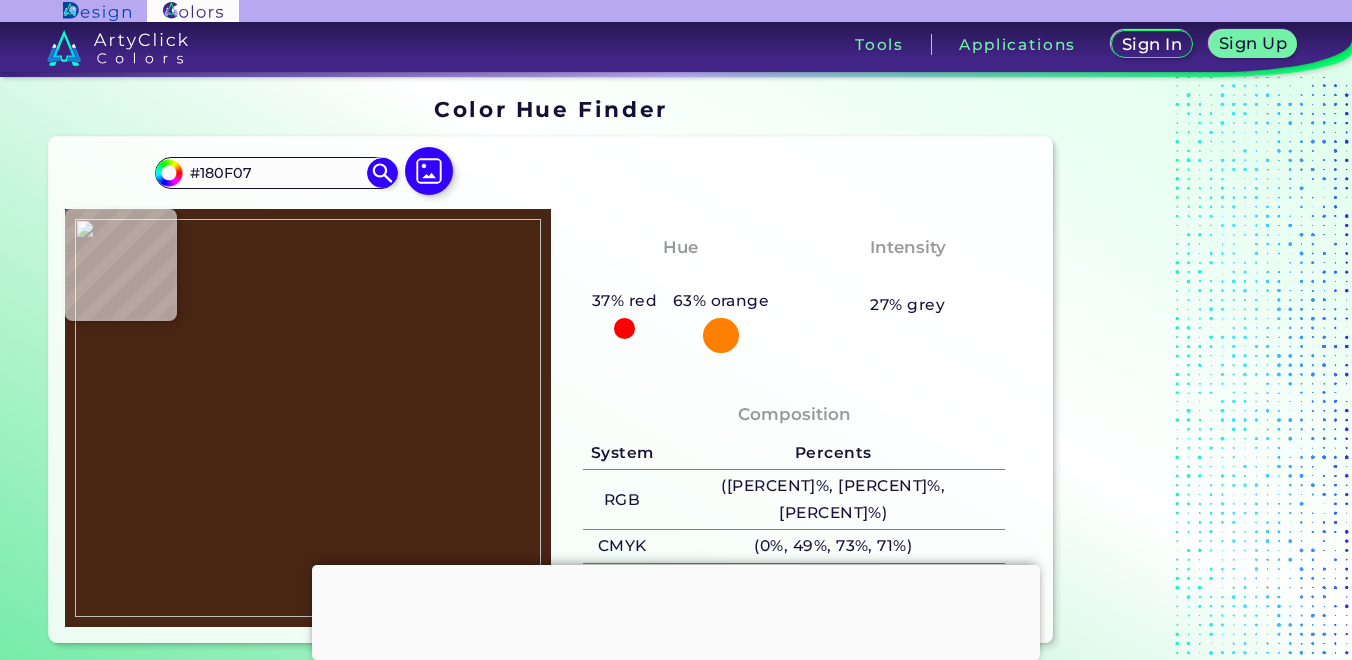type on "#1f1409" 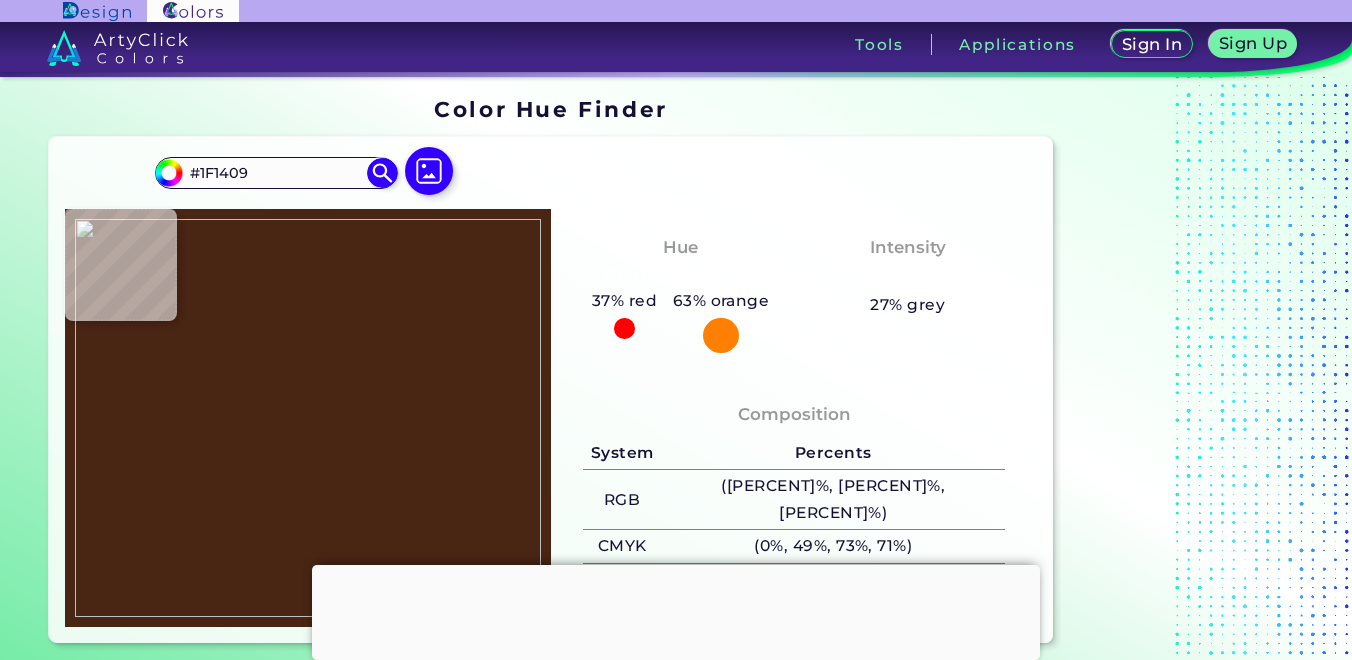 type on "#331048" 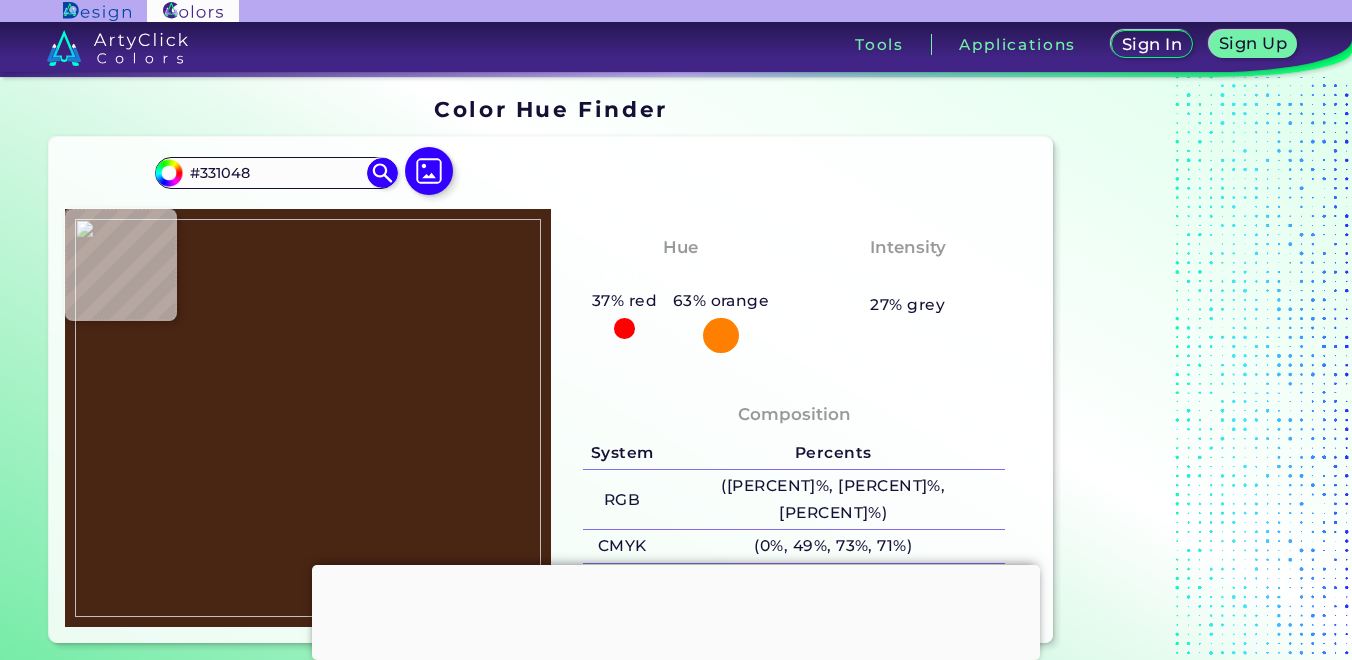 type on "#192736" 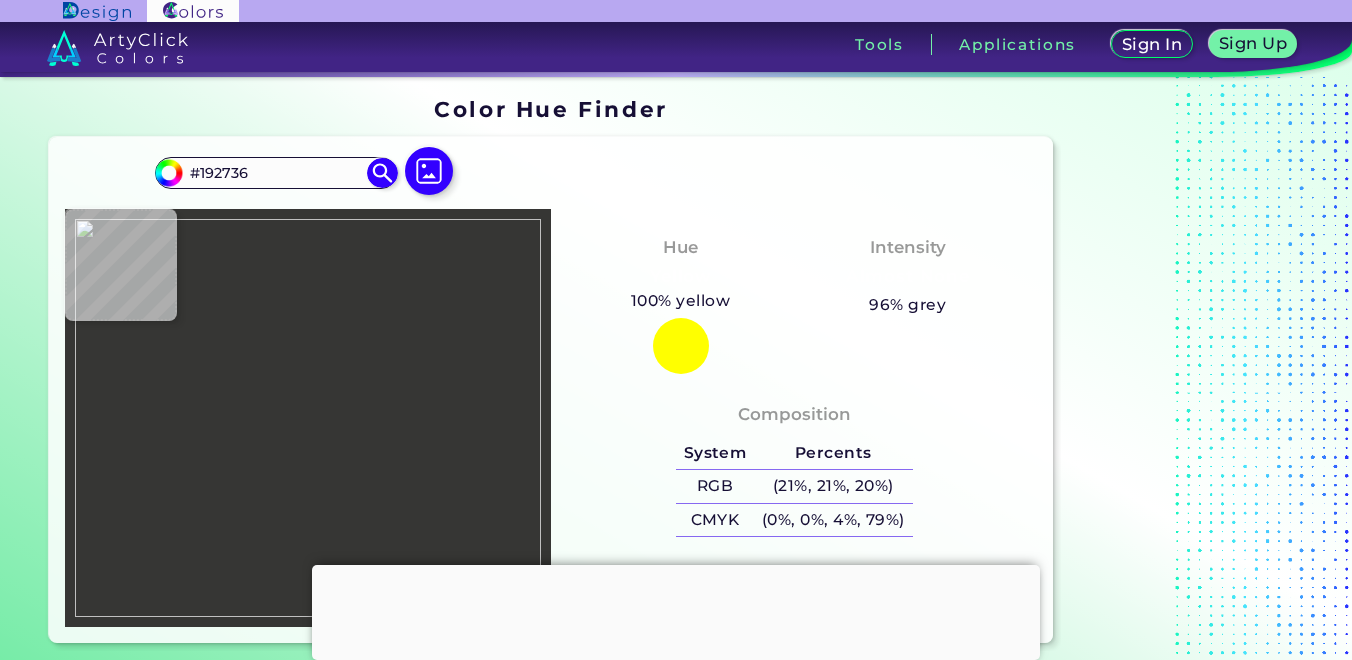 type on "#363634" 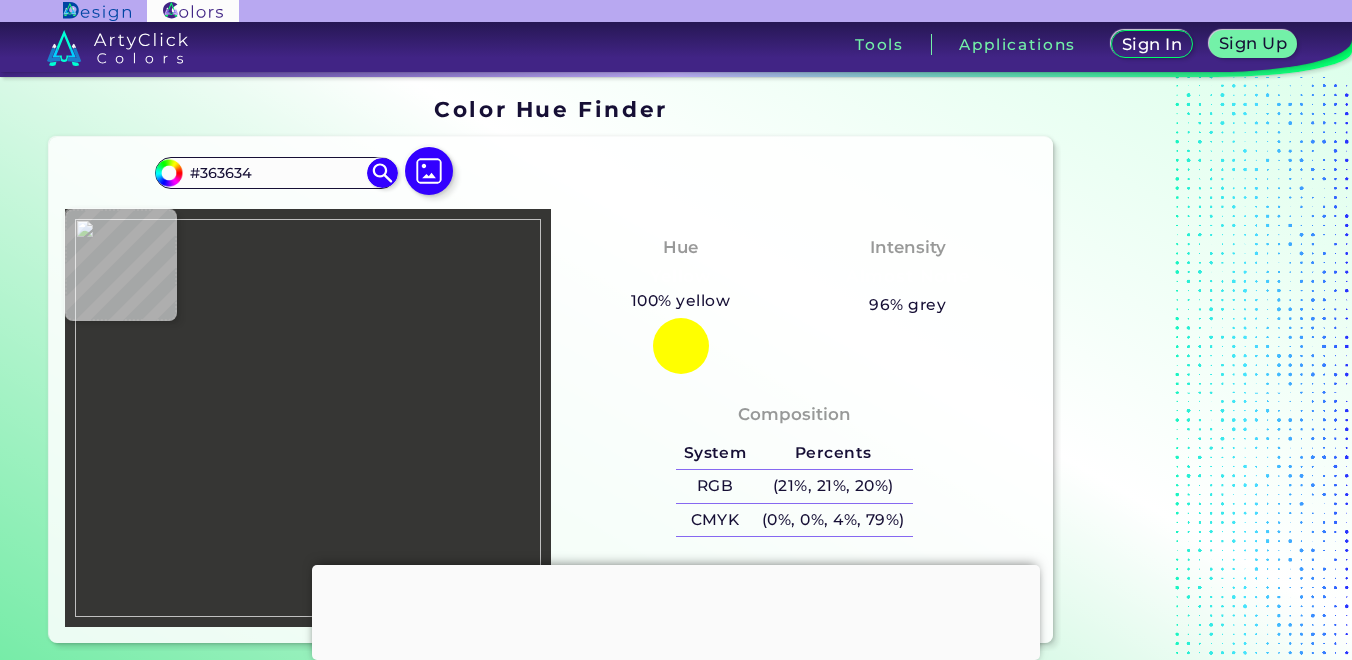 type on "#[HEX]" 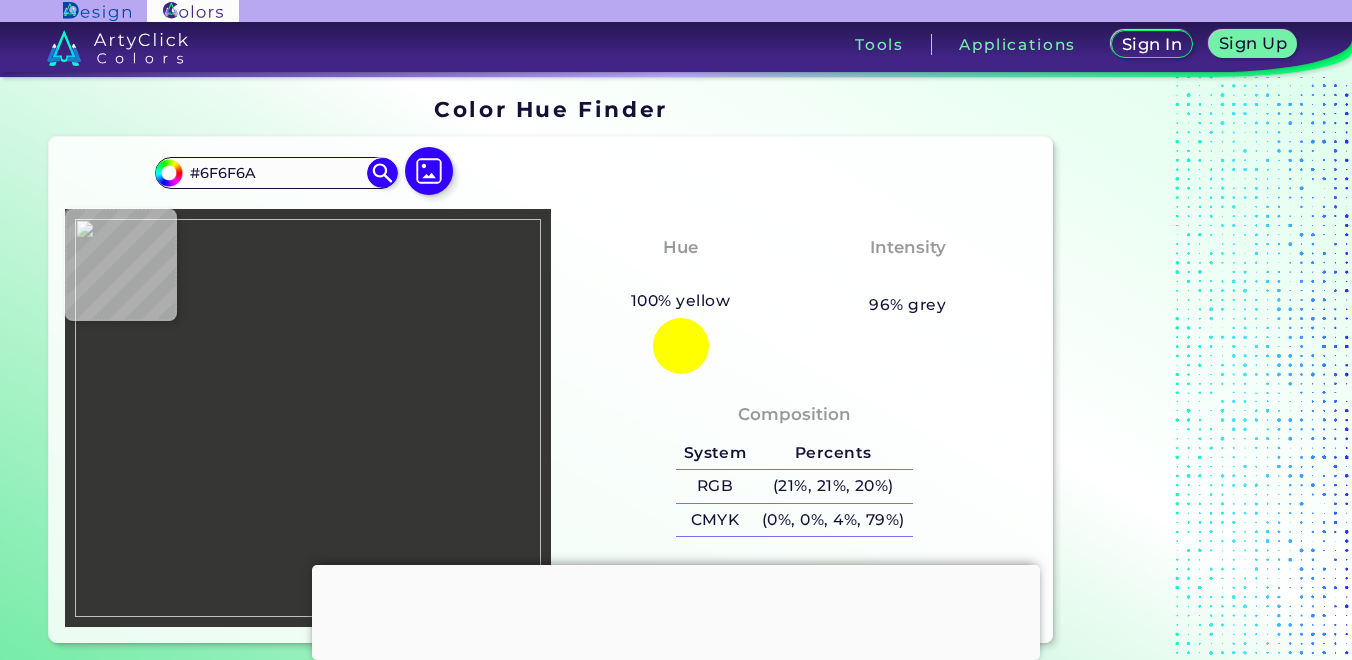type on "#3e6398" 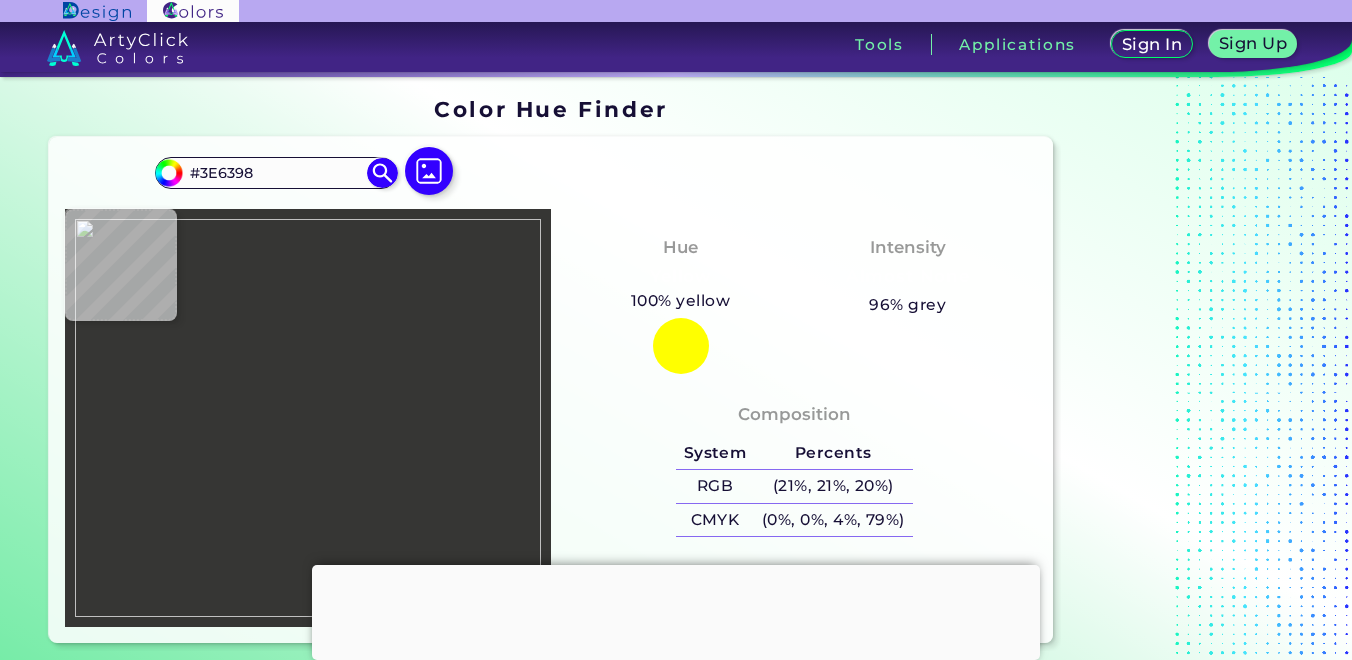 type on "#3c3b39" 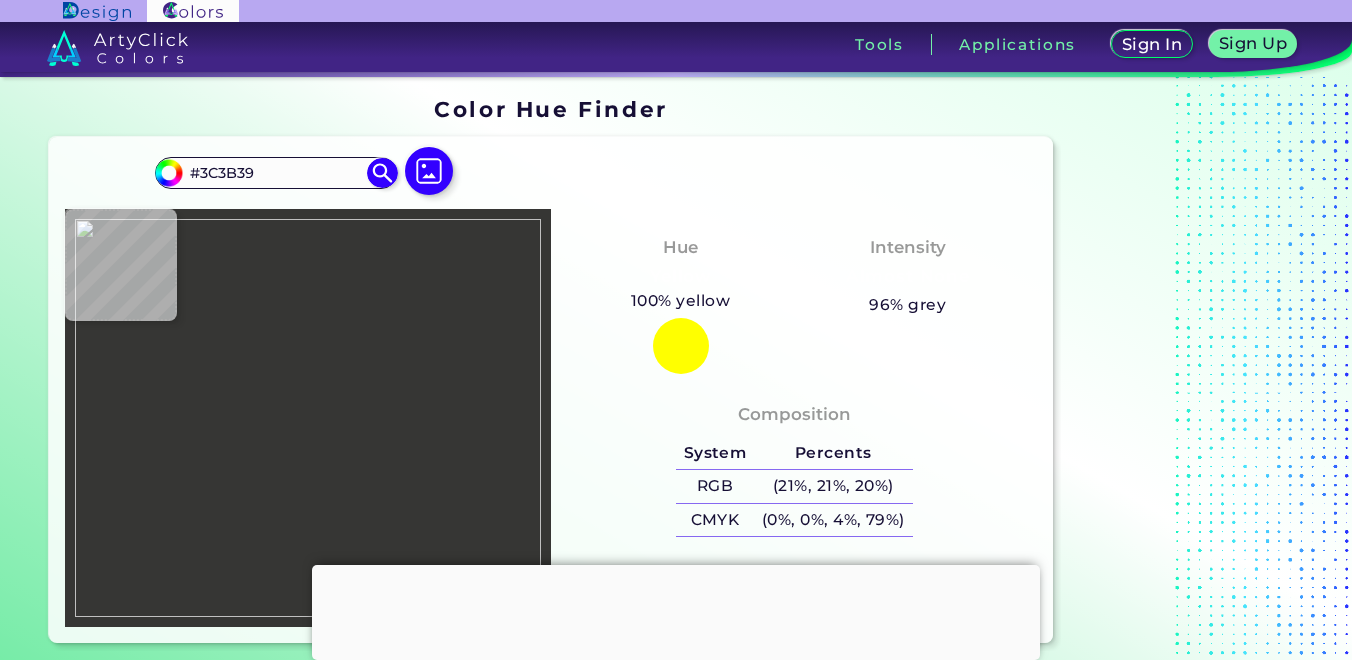 type on "#294555" 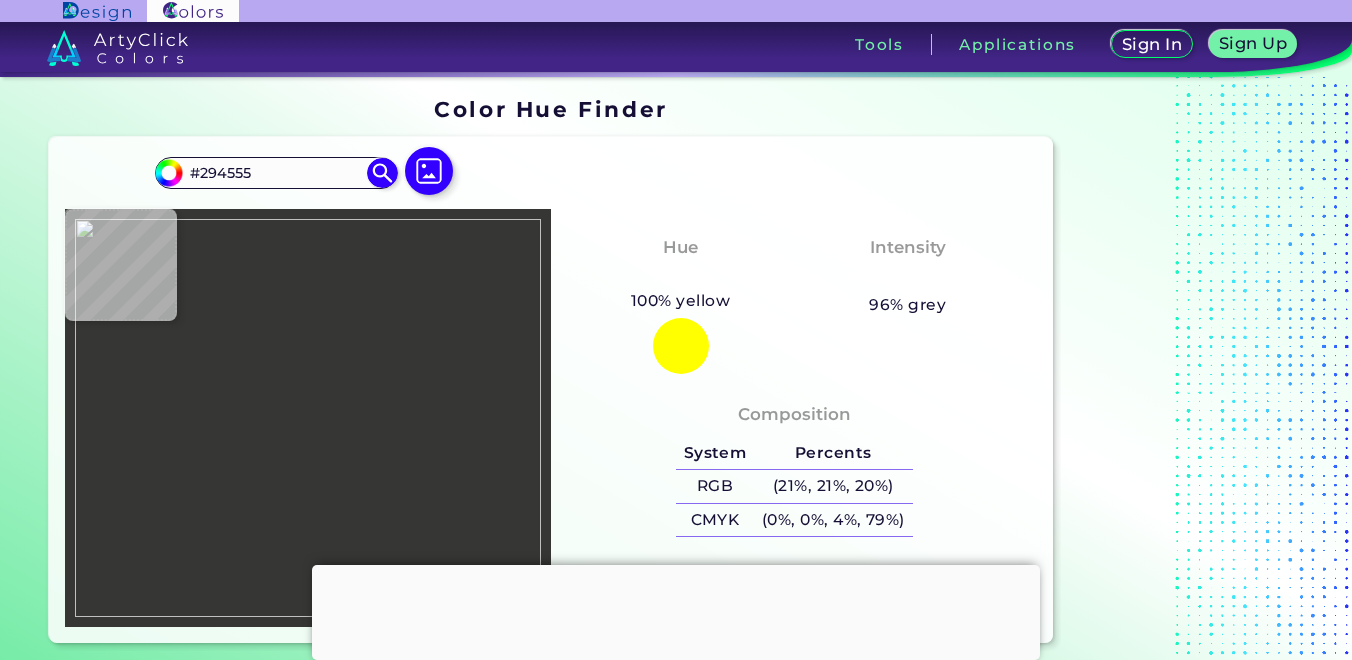 type on "#5a5236" 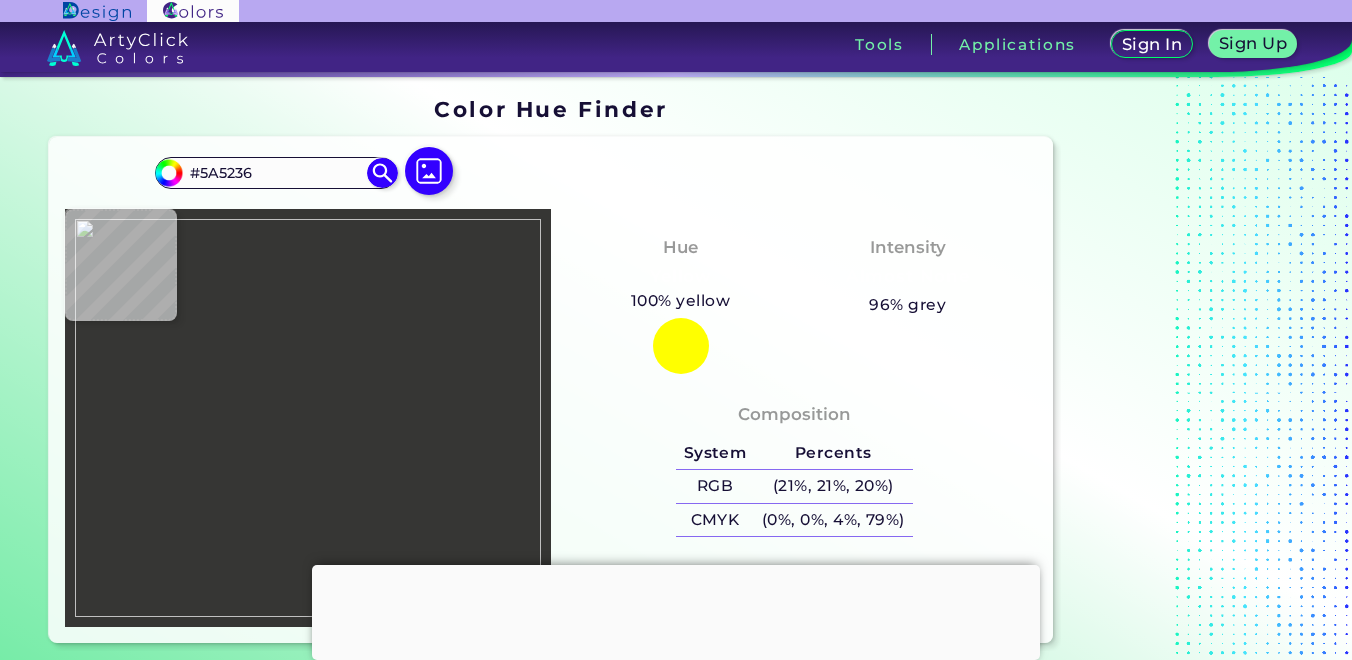 type on "#[HEX]" 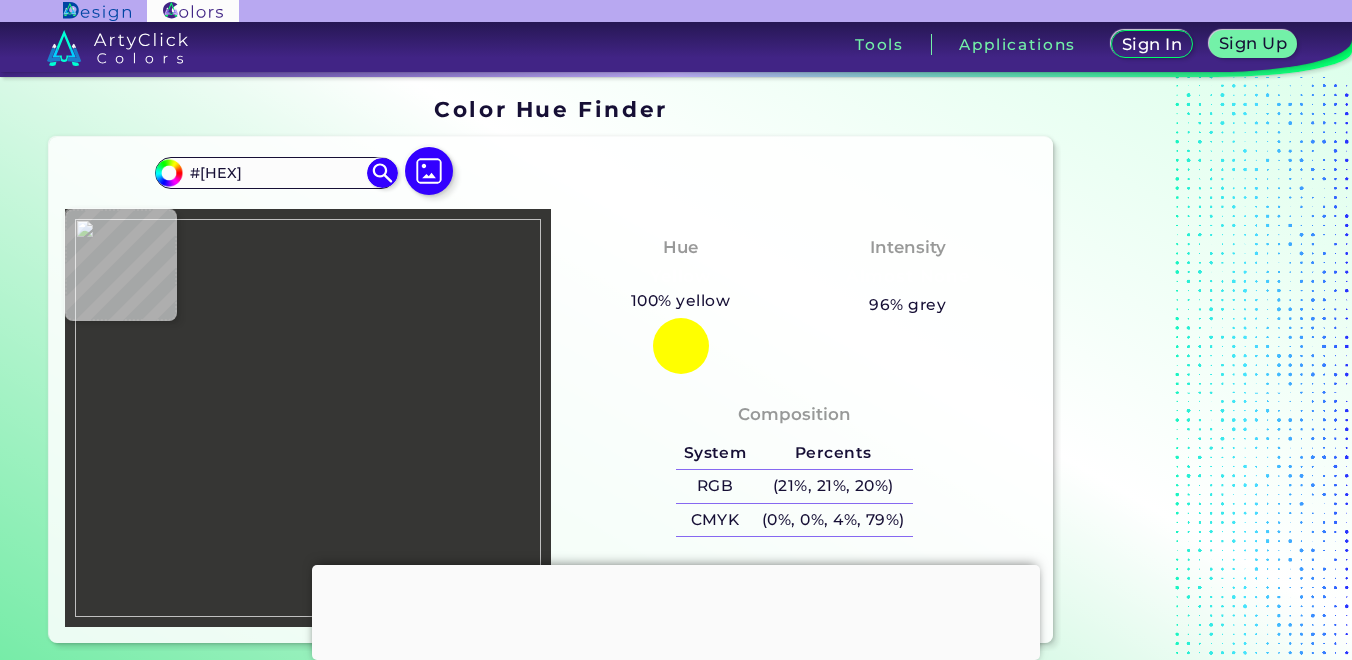 type on "#[HEX]" 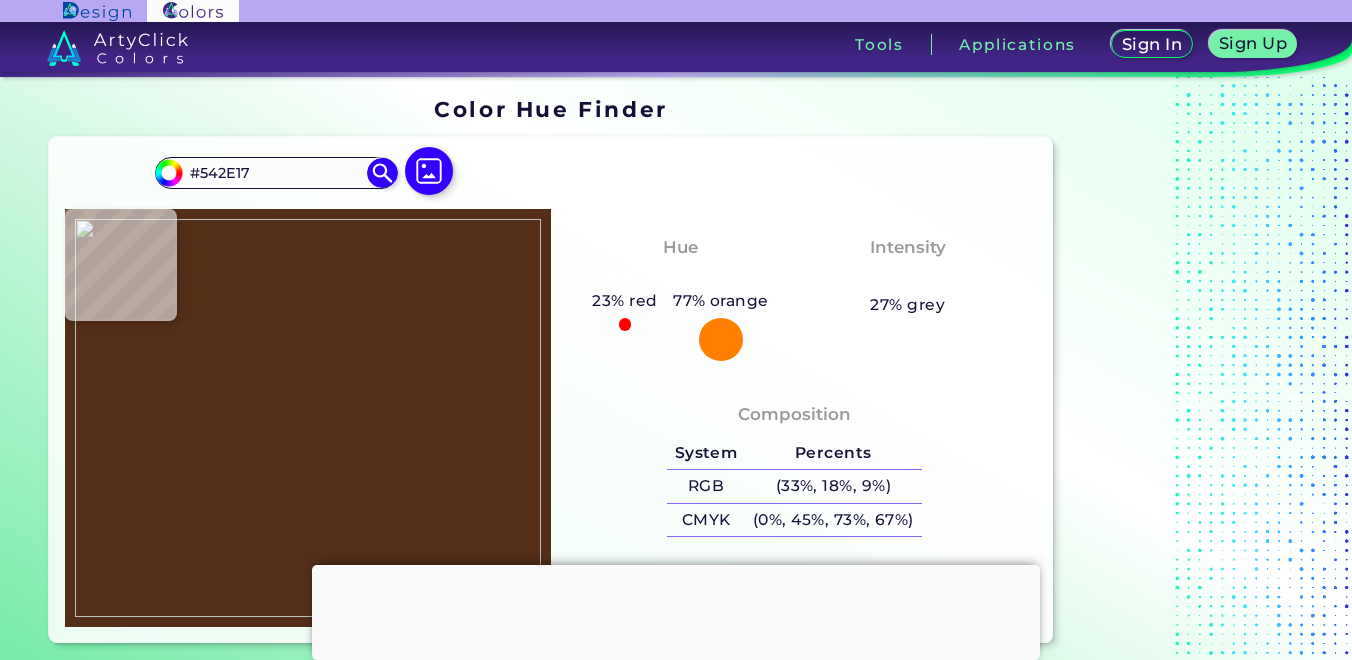 type on "#[HEX]" 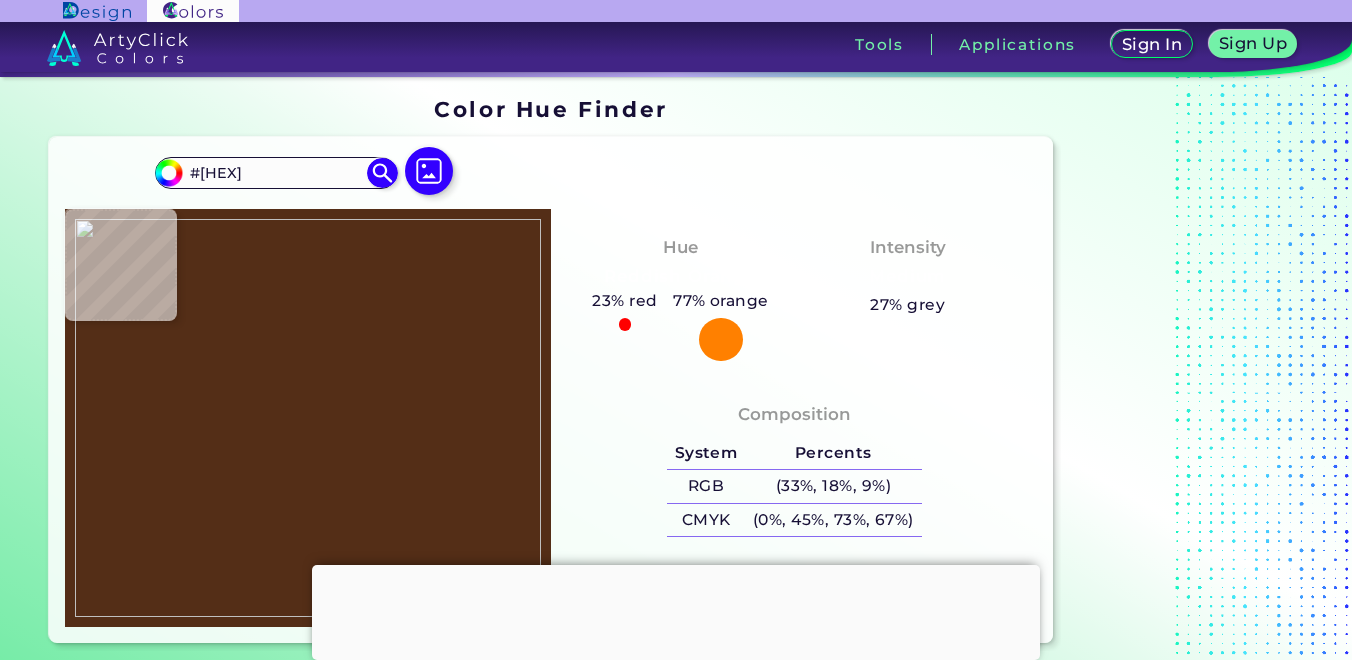 type 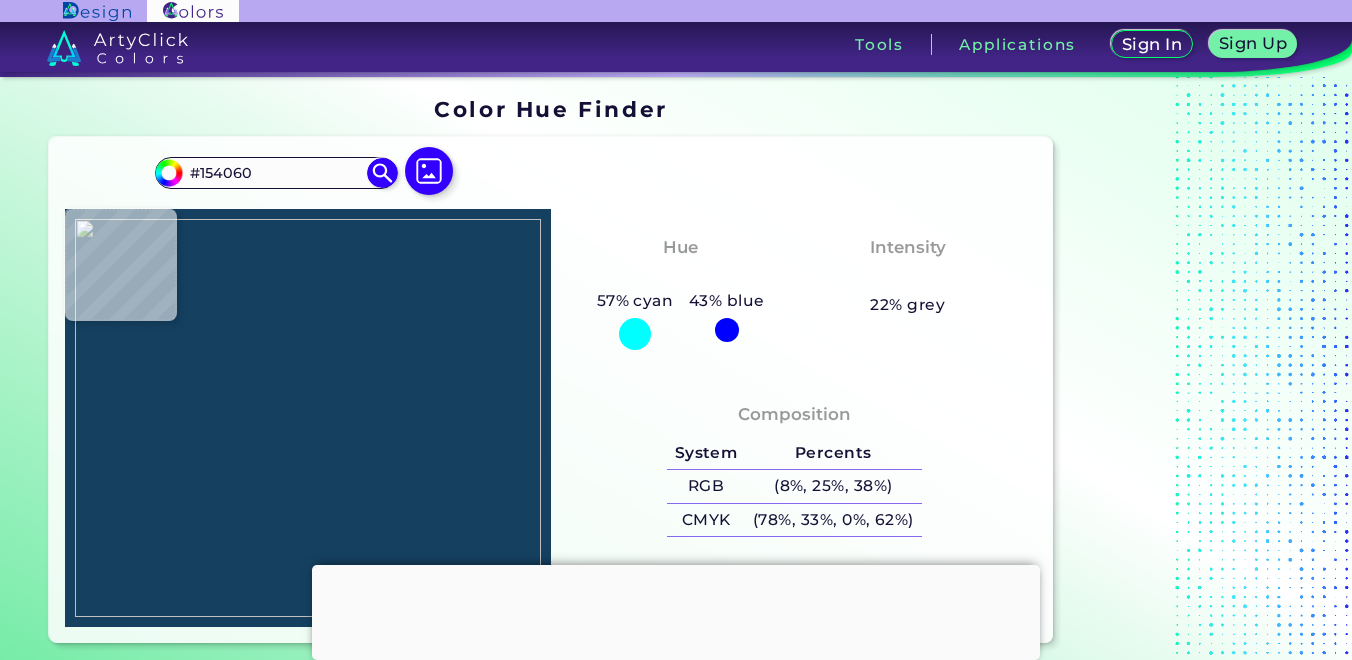 click at bounding box center [308, 418] 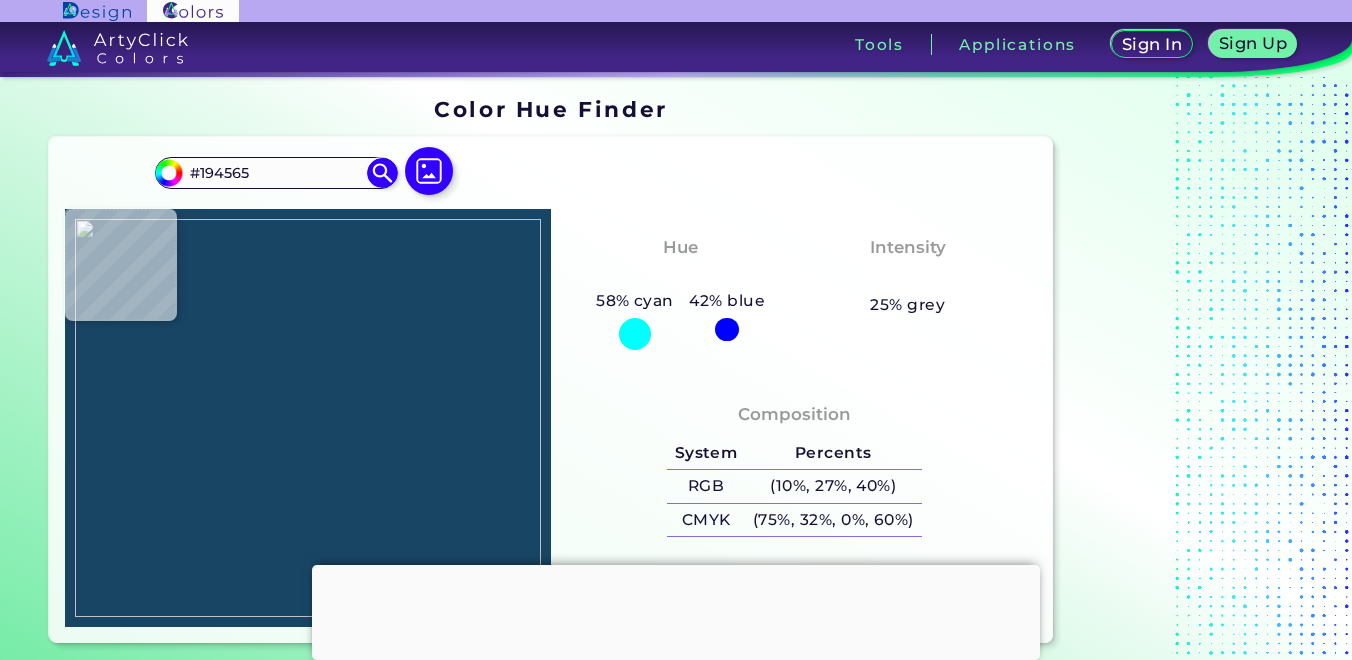 click at bounding box center (308, 418) 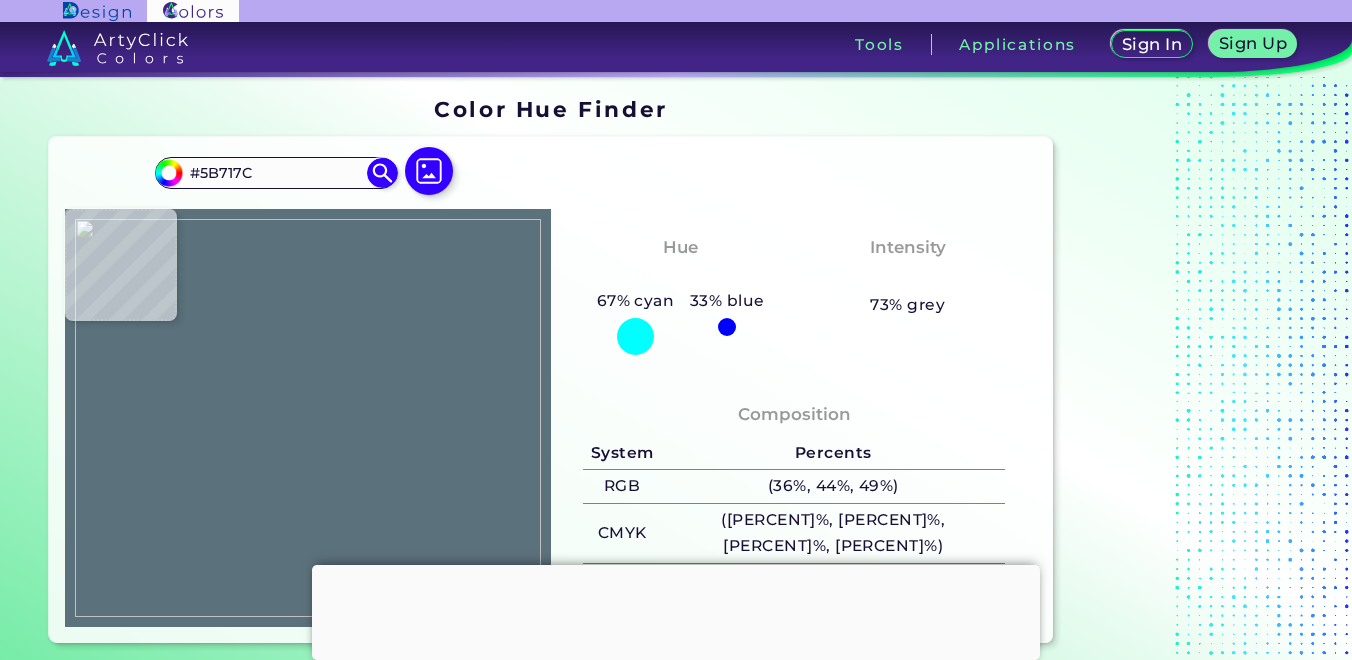 click at bounding box center [308, 418] 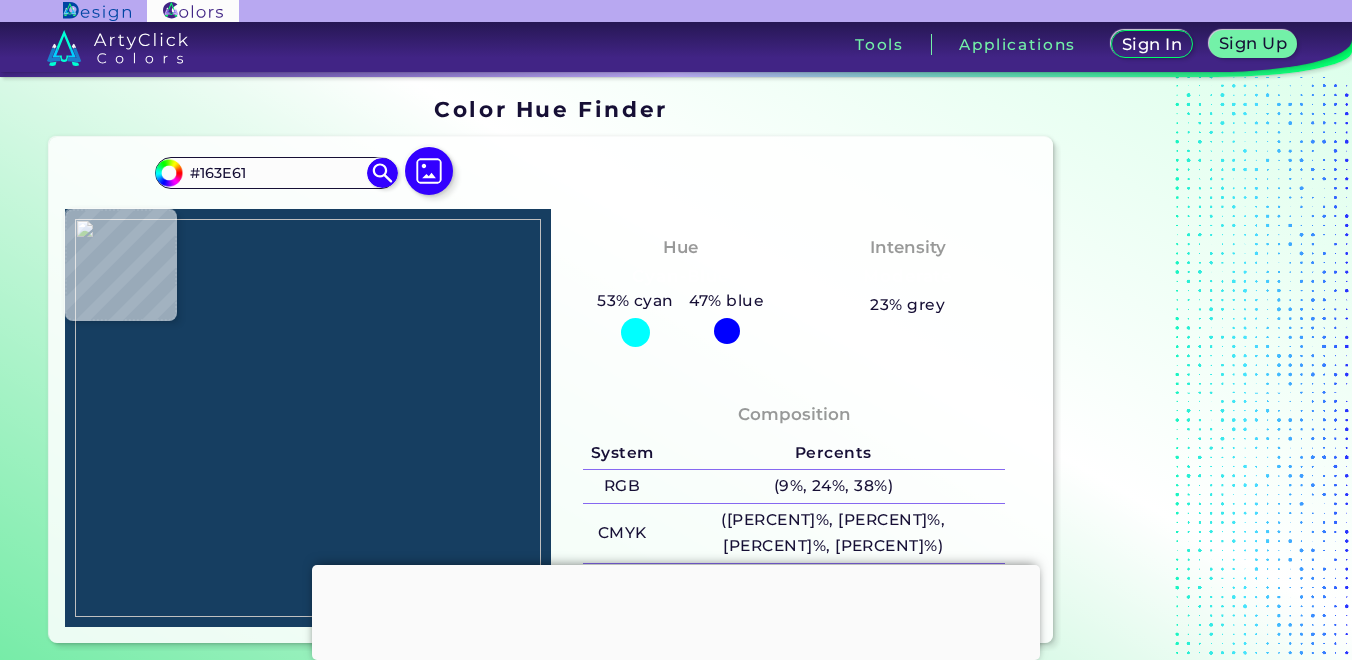 click at bounding box center (308, 418) 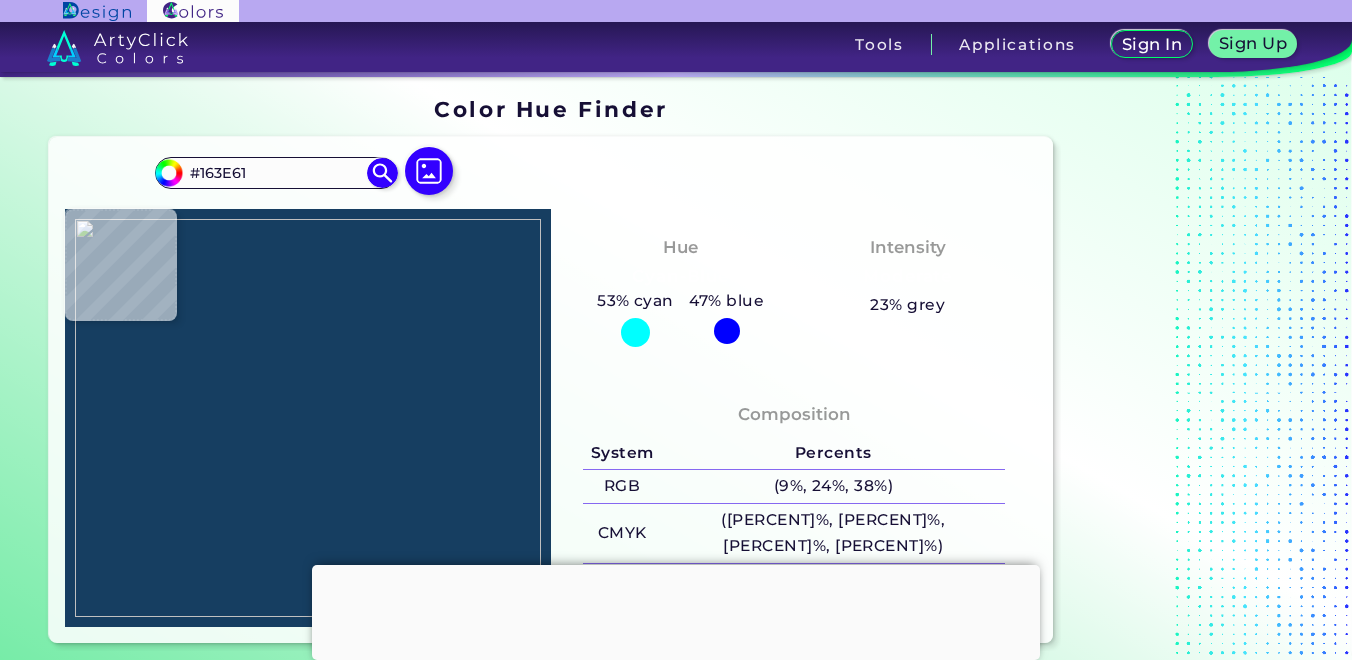 click at bounding box center [308, 418] 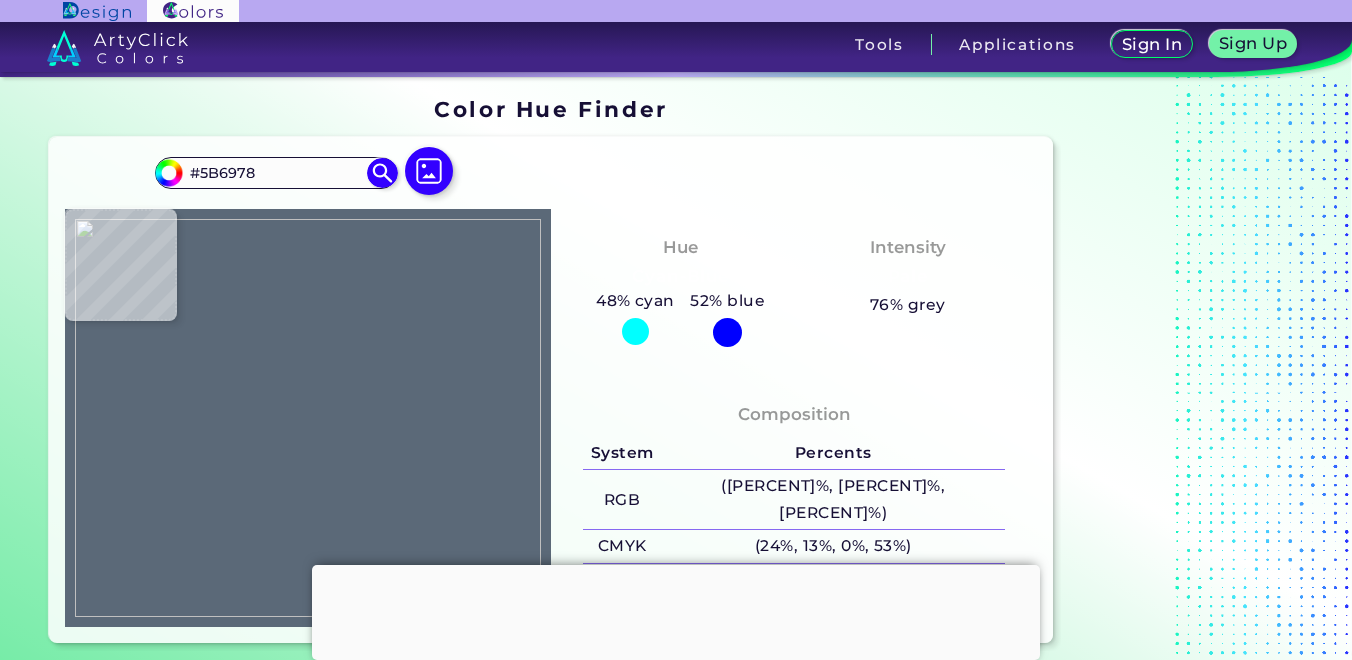 click at bounding box center (308, 418) 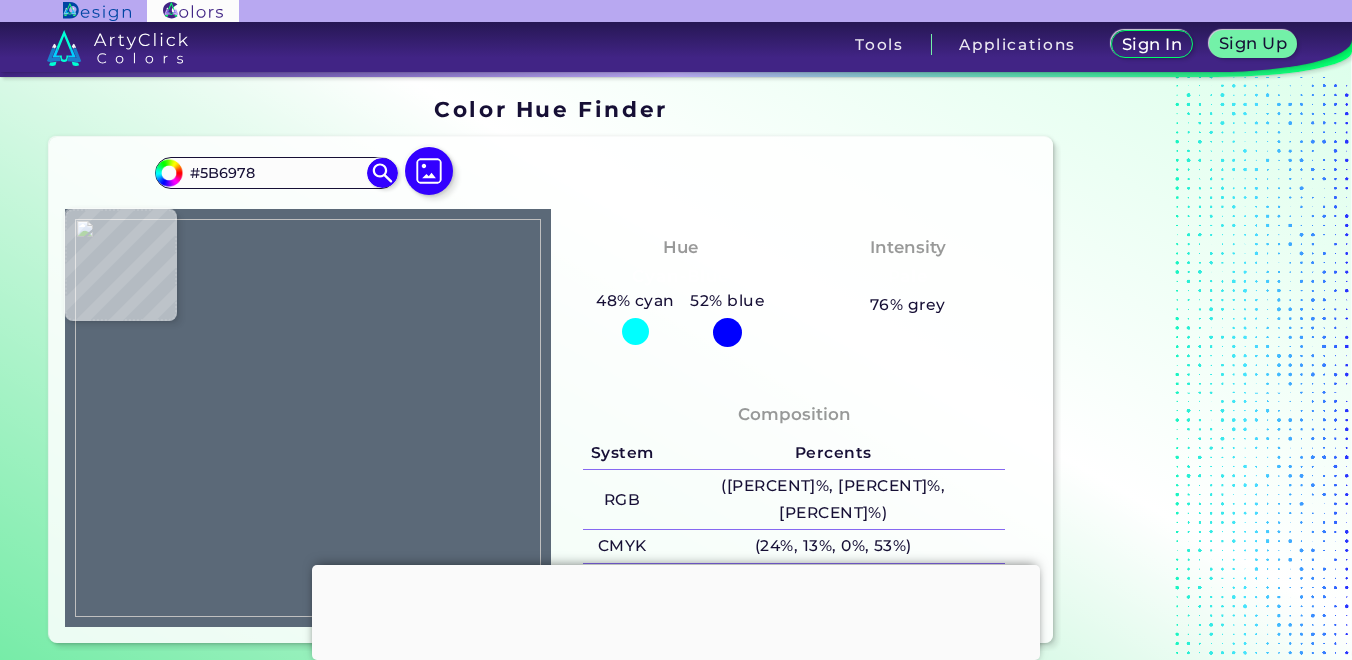 drag, startPoint x: 273, startPoint y: 175, endPoint x: 58, endPoint y: 167, distance: 215.14879 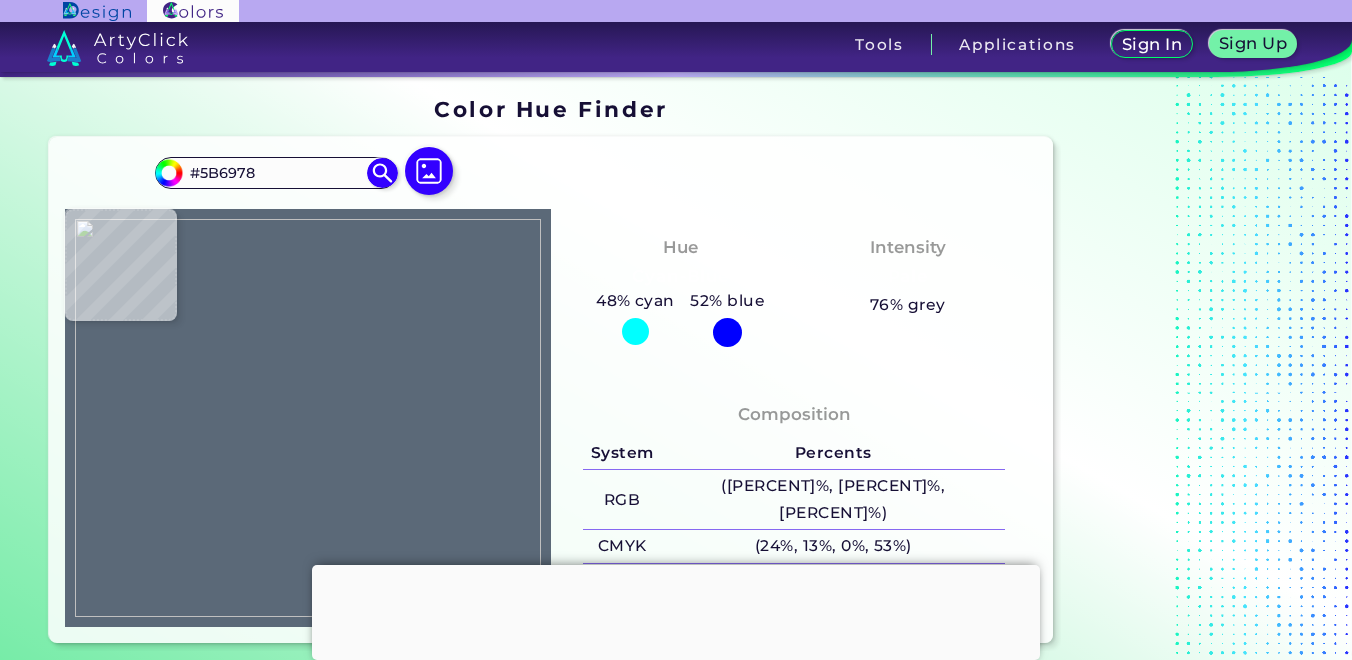 click at bounding box center (308, 418) 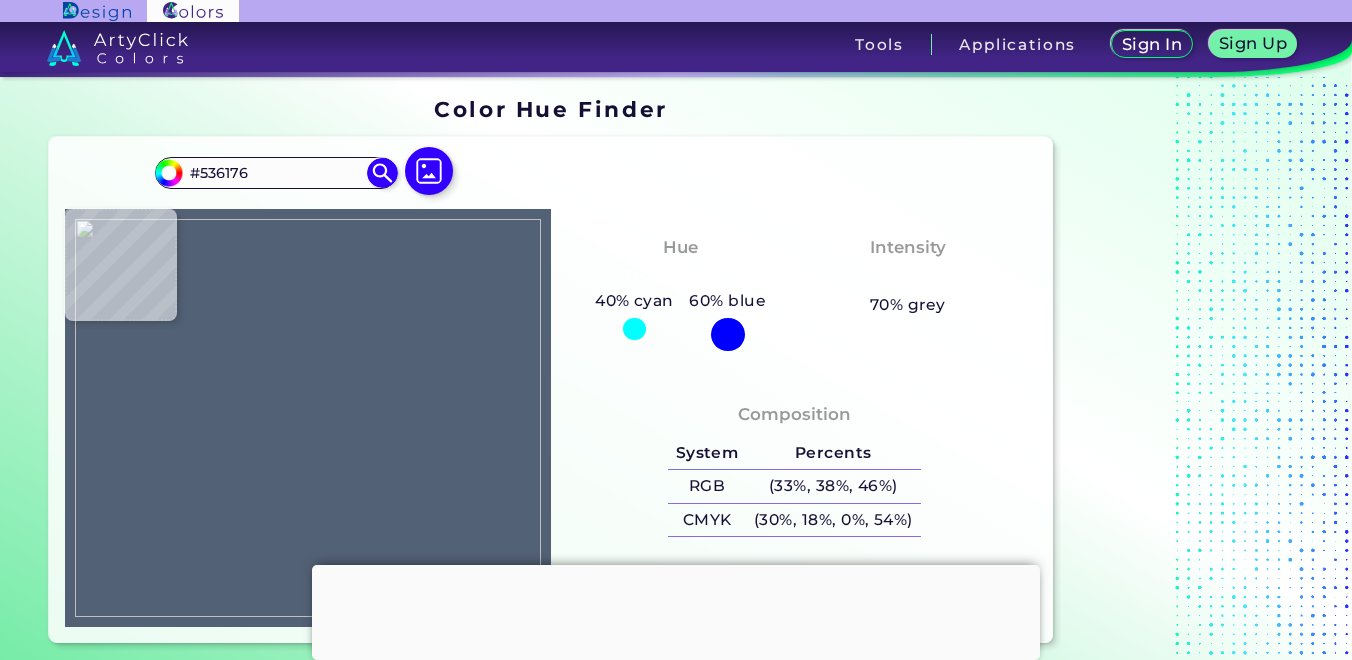 click at bounding box center [308, 418] 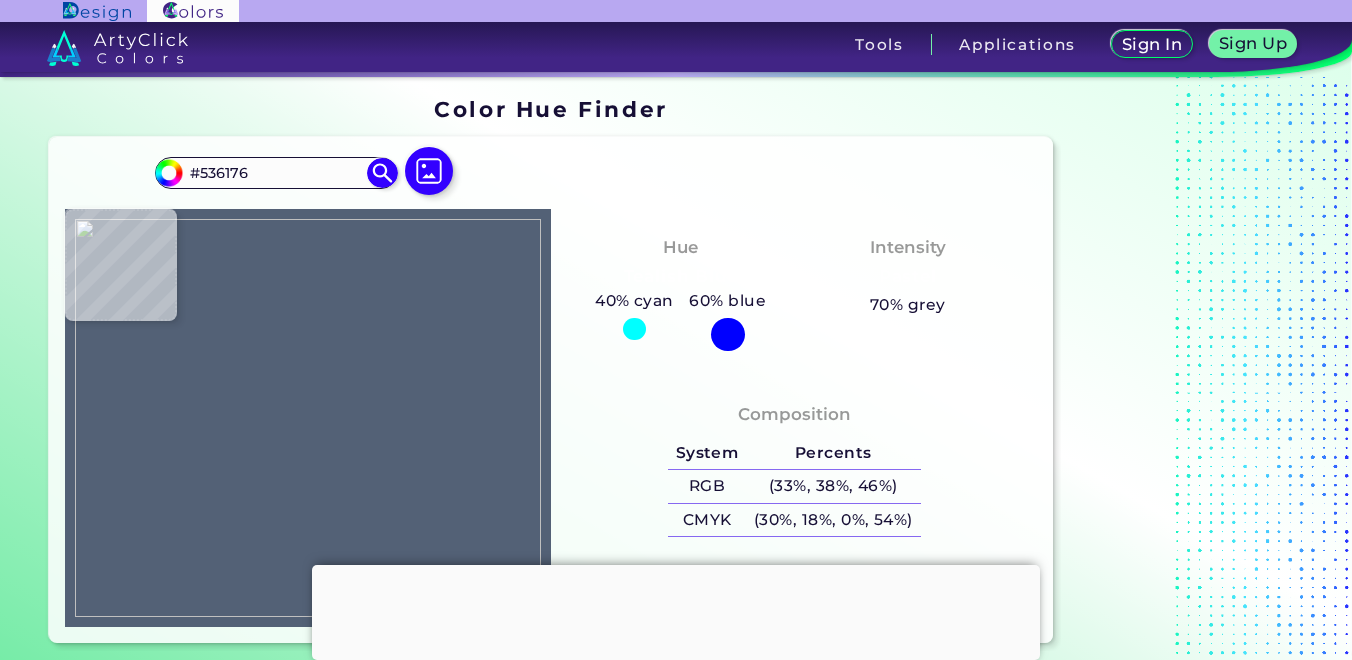 drag, startPoint x: 281, startPoint y: 170, endPoint x: 98, endPoint y: 169, distance: 183.00273 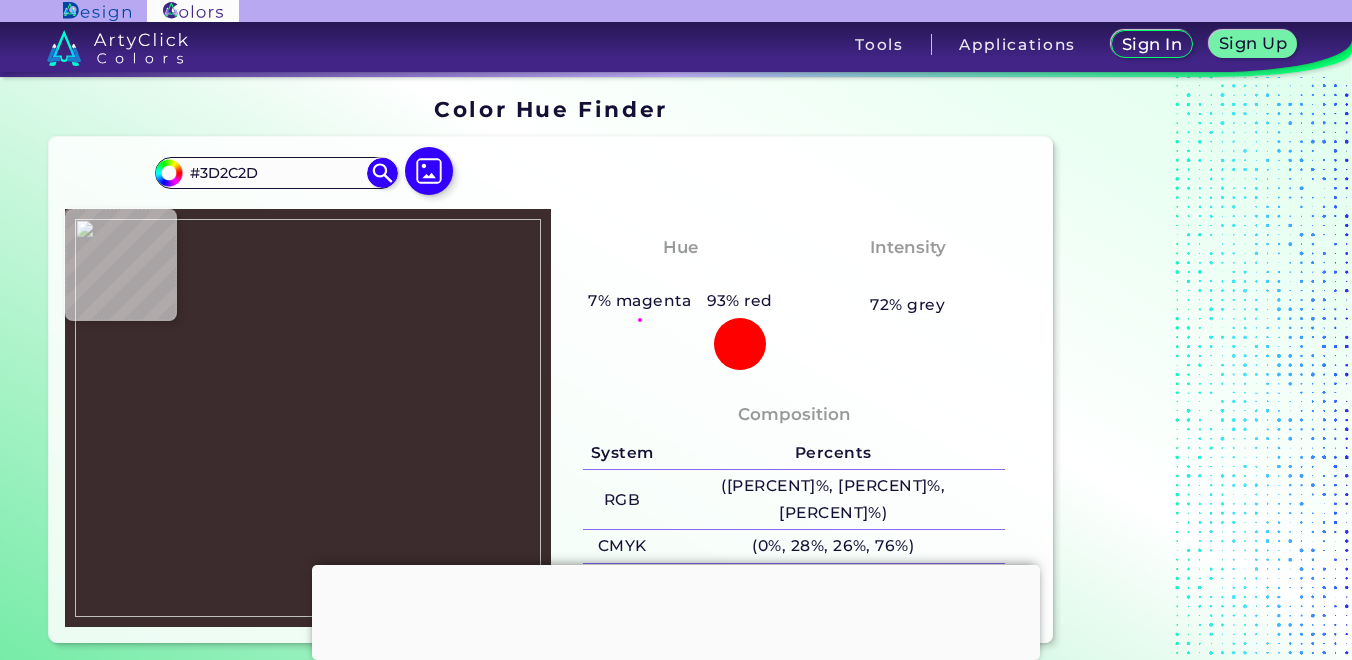 click at bounding box center (308, 418) 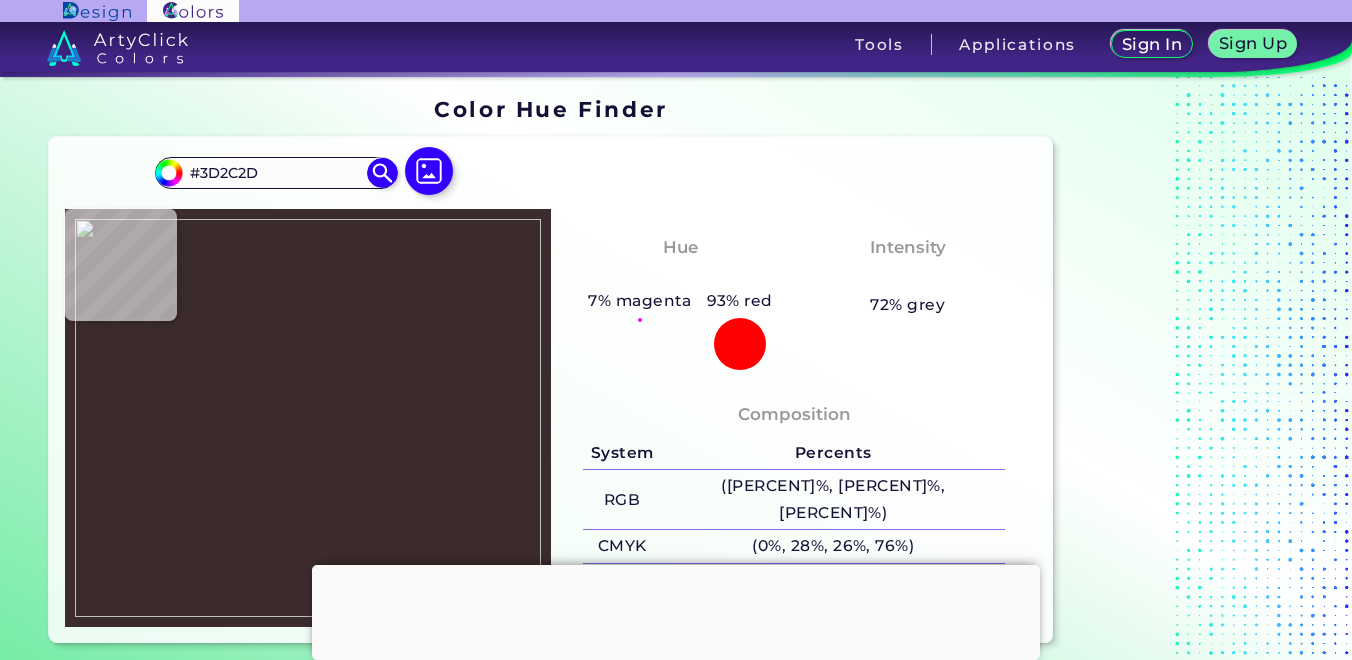 click at bounding box center (308, 418) 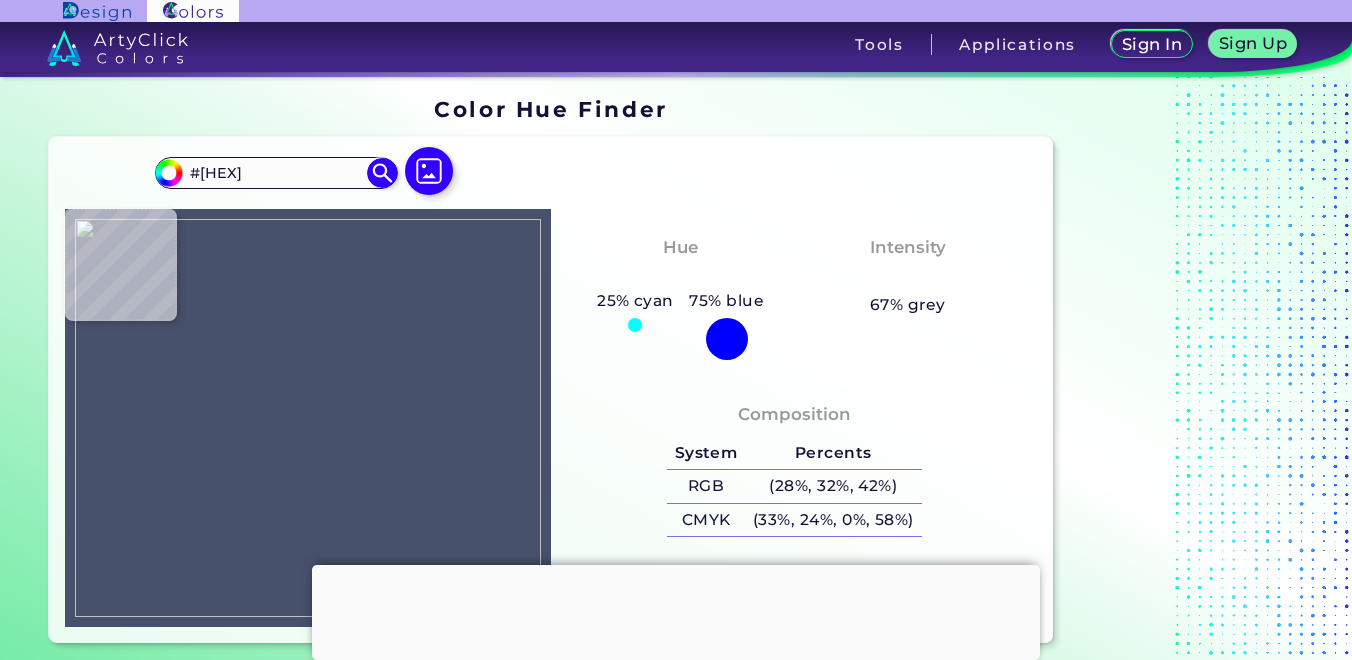 click at bounding box center [308, 418] 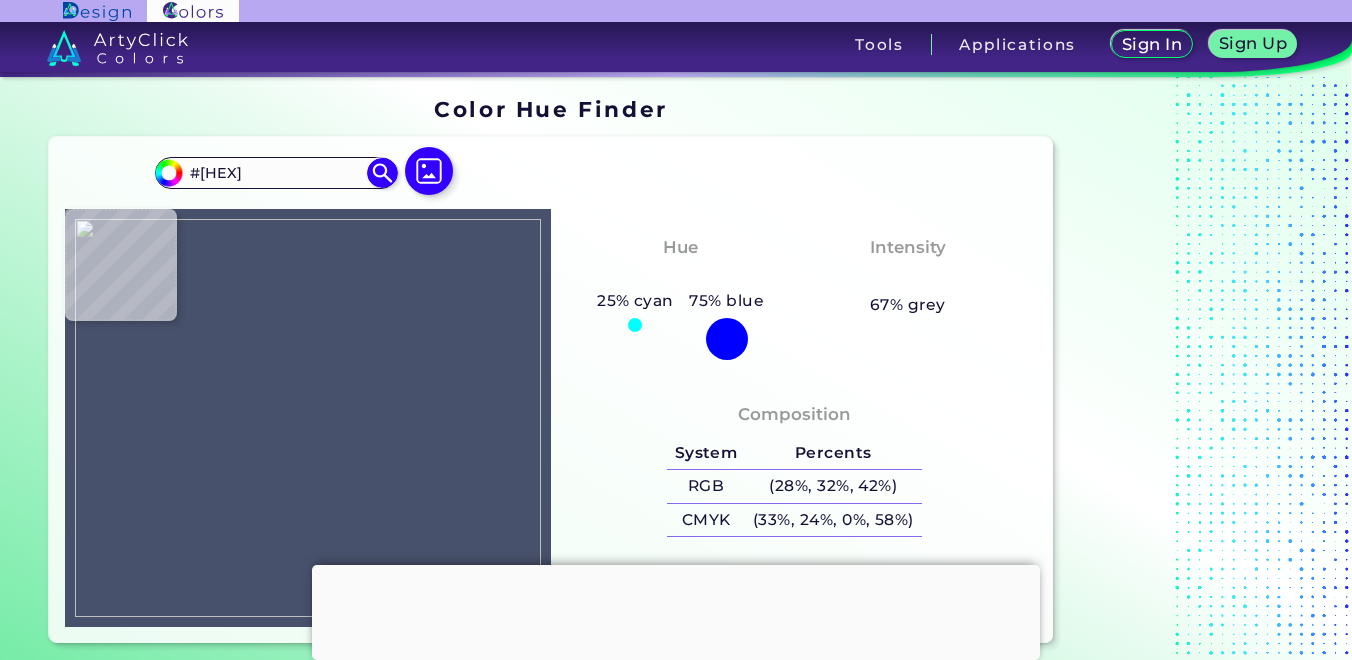 drag, startPoint x: 270, startPoint y: 176, endPoint x: 61, endPoint y: 173, distance: 209.02153 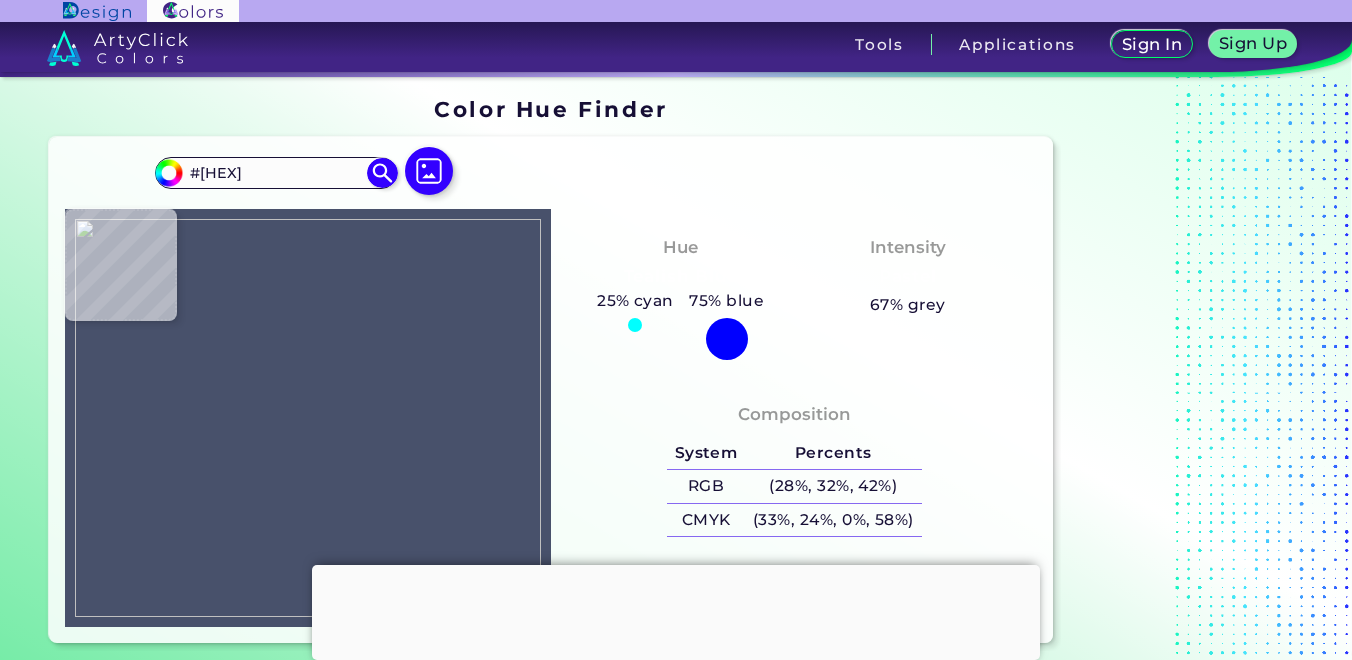 click at bounding box center (308, 418) 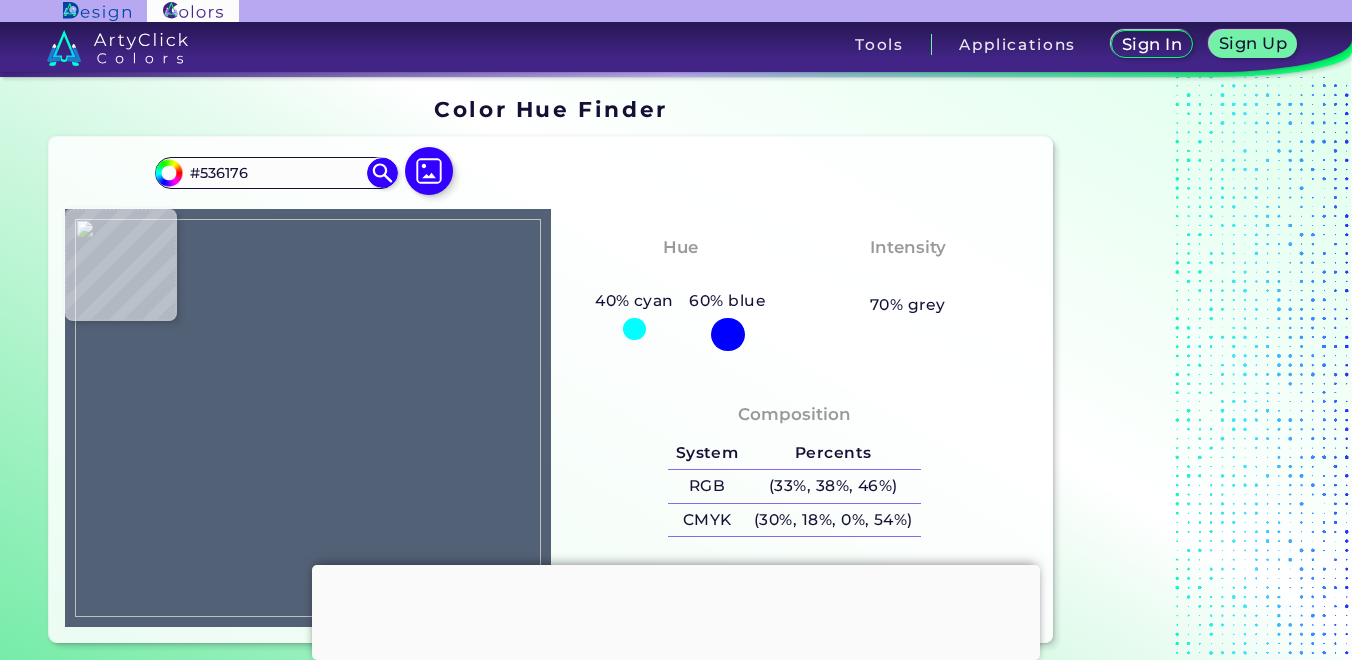 click at bounding box center [308, 418] 